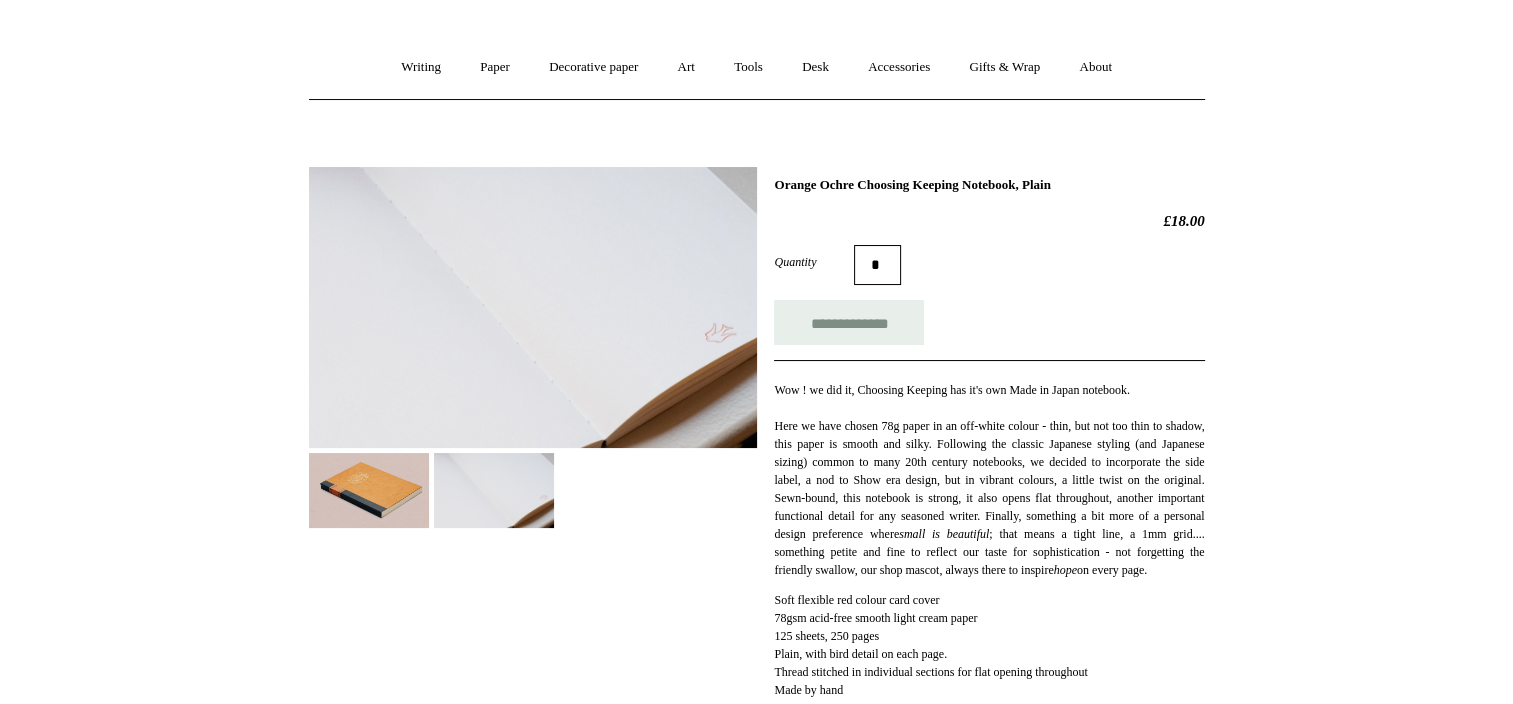 scroll, scrollTop: 143, scrollLeft: 0, axis: vertical 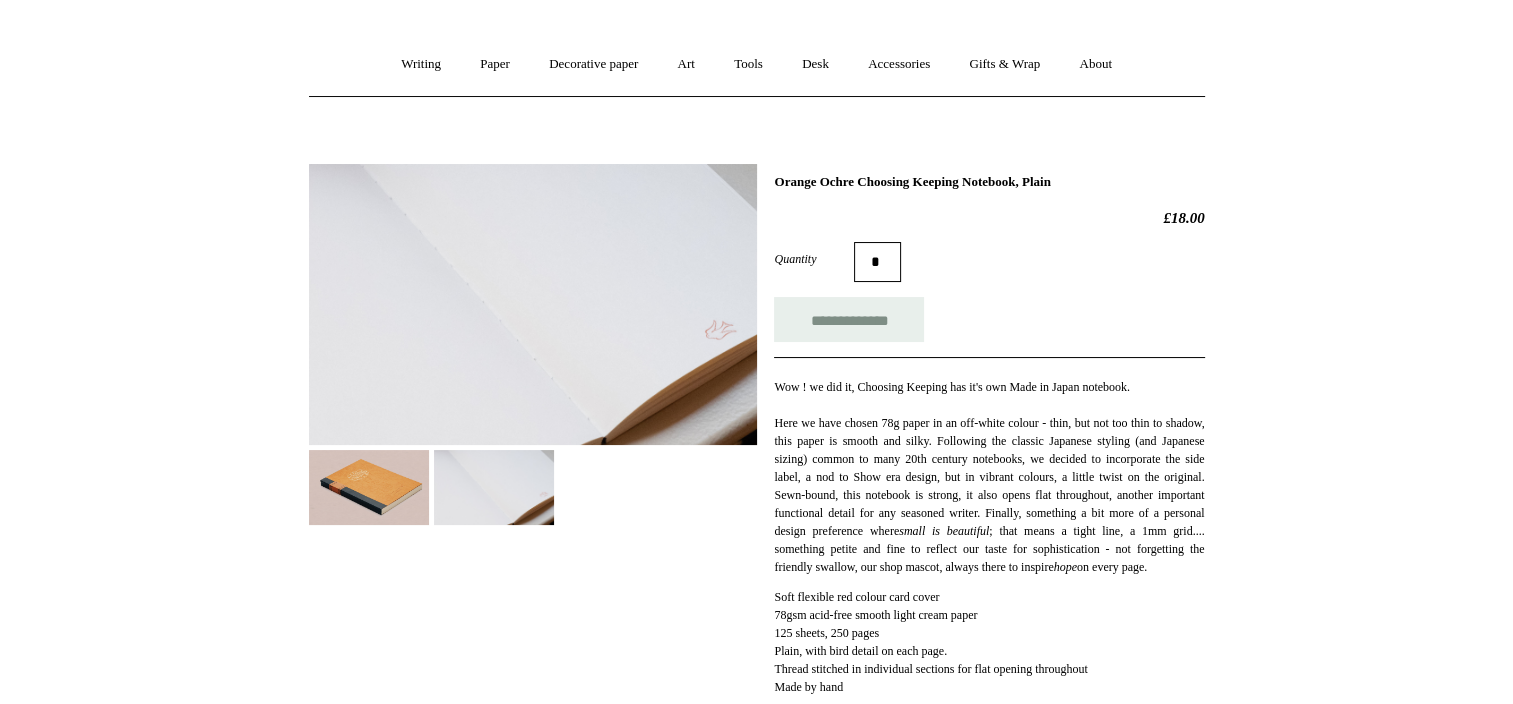 click at bounding box center [533, 304] 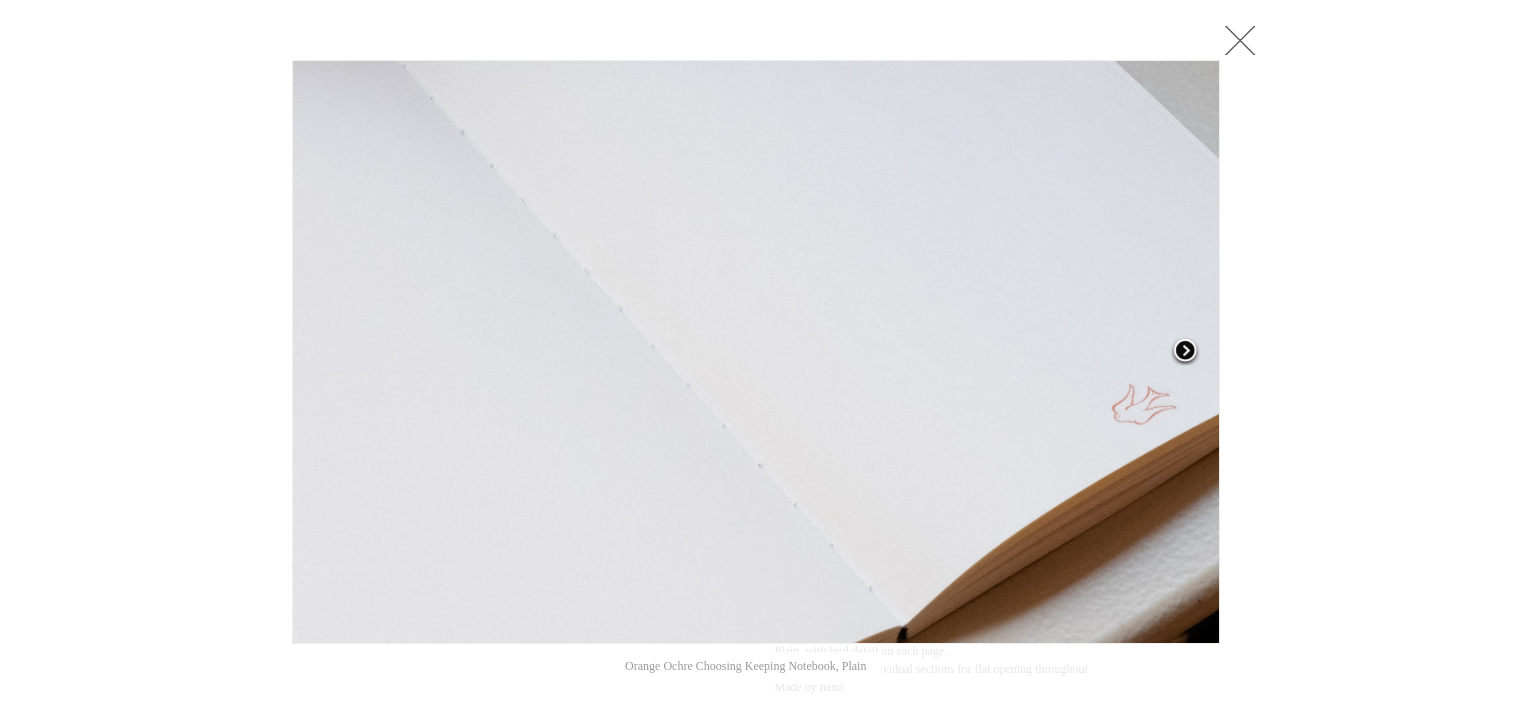 click at bounding box center (1185, 352) 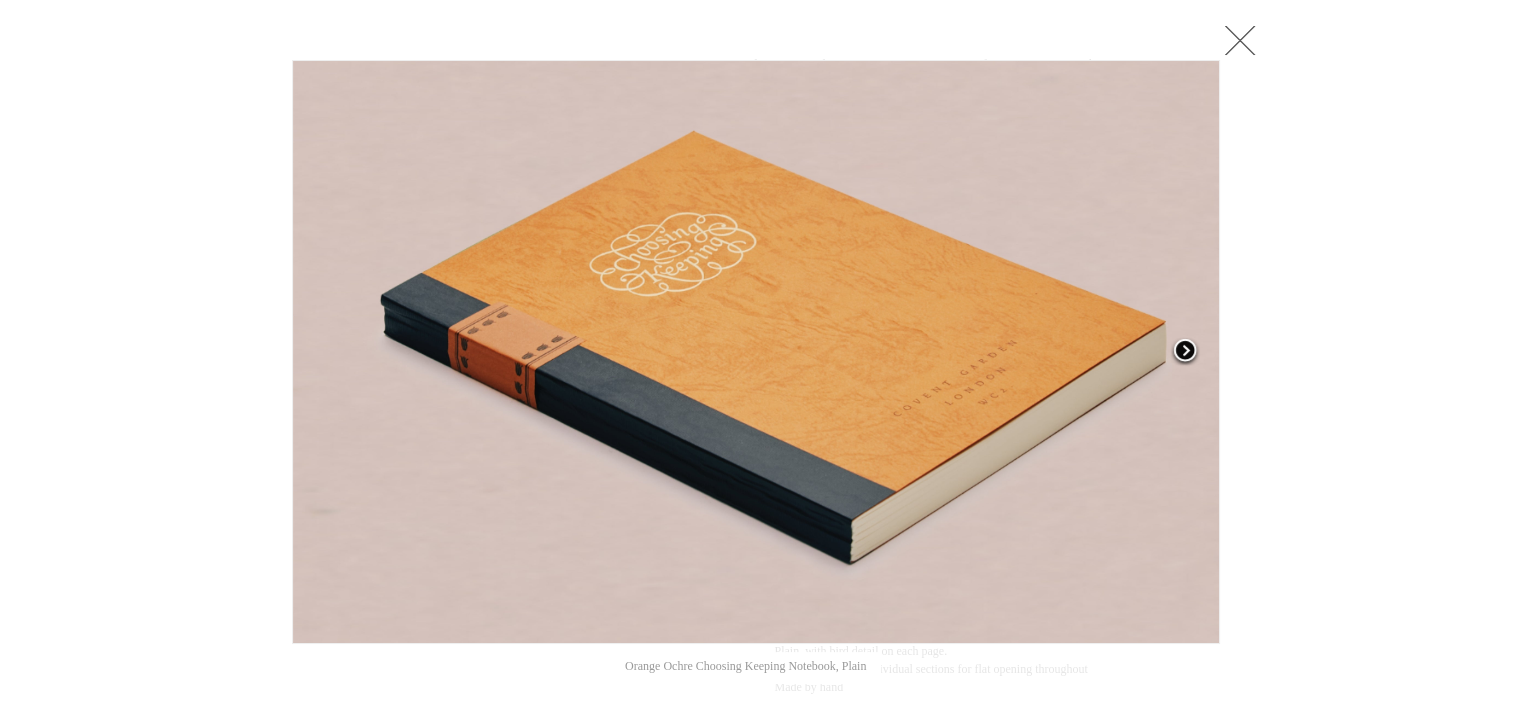 click at bounding box center (1185, 352) 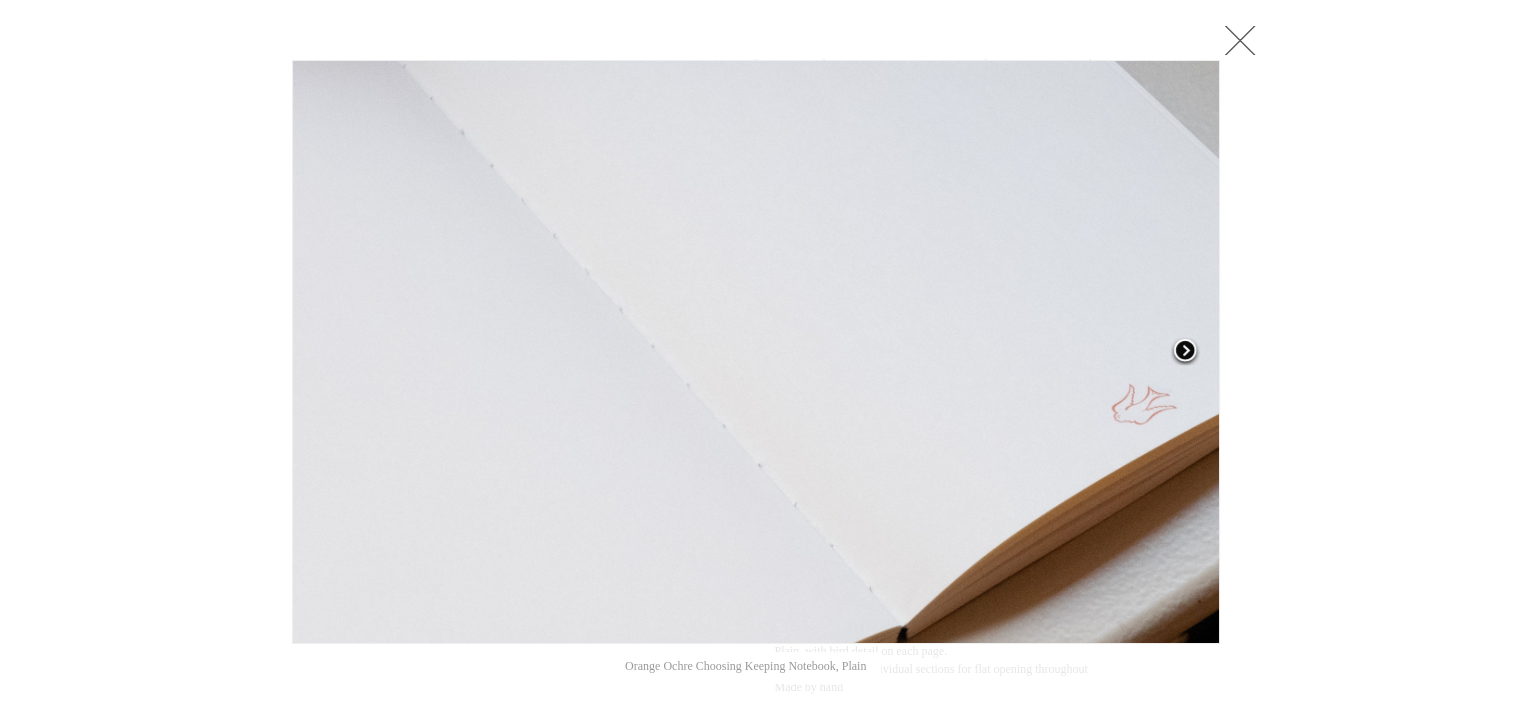 click at bounding box center (1185, 352) 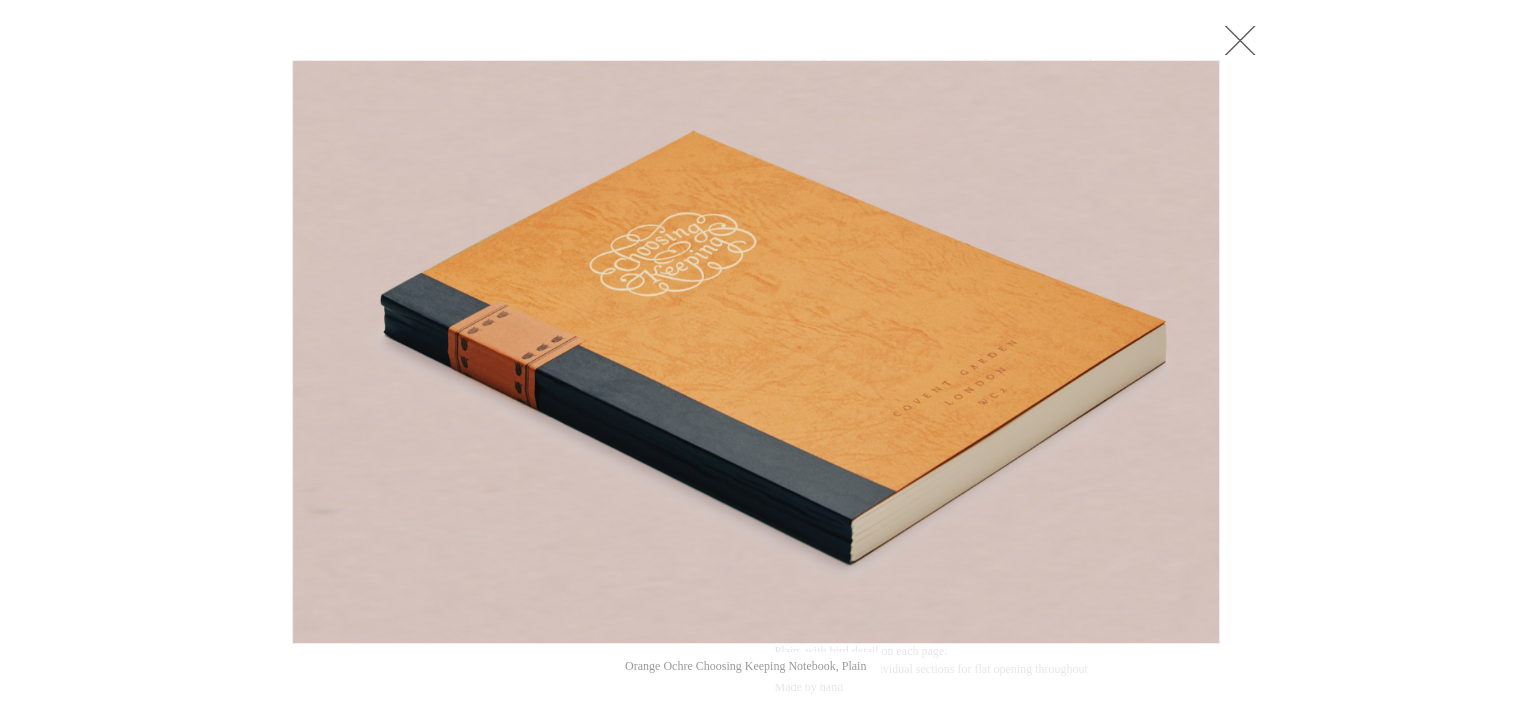 click at bounding box center (1240, 40) 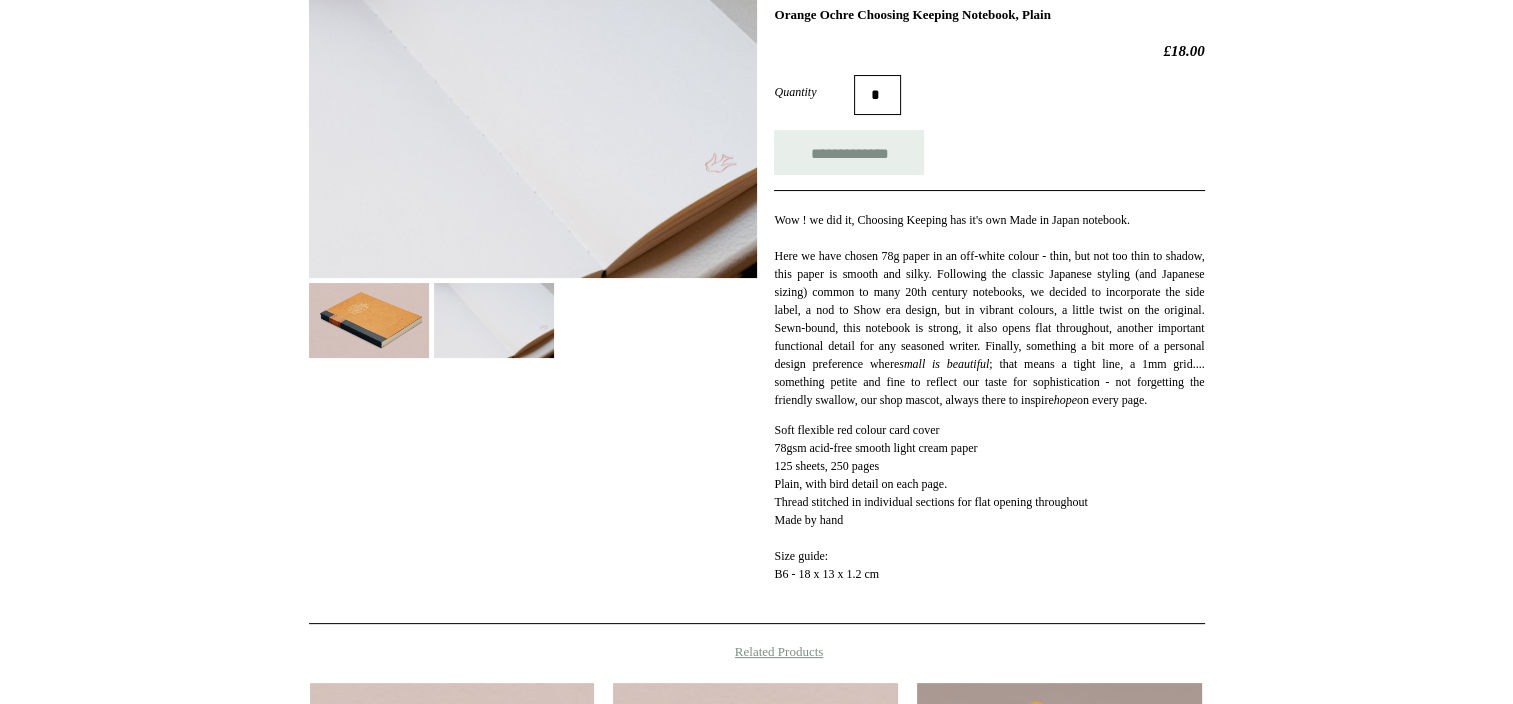 scroll, scrollTop: 311, scrollLeft: 0, axis: vertical 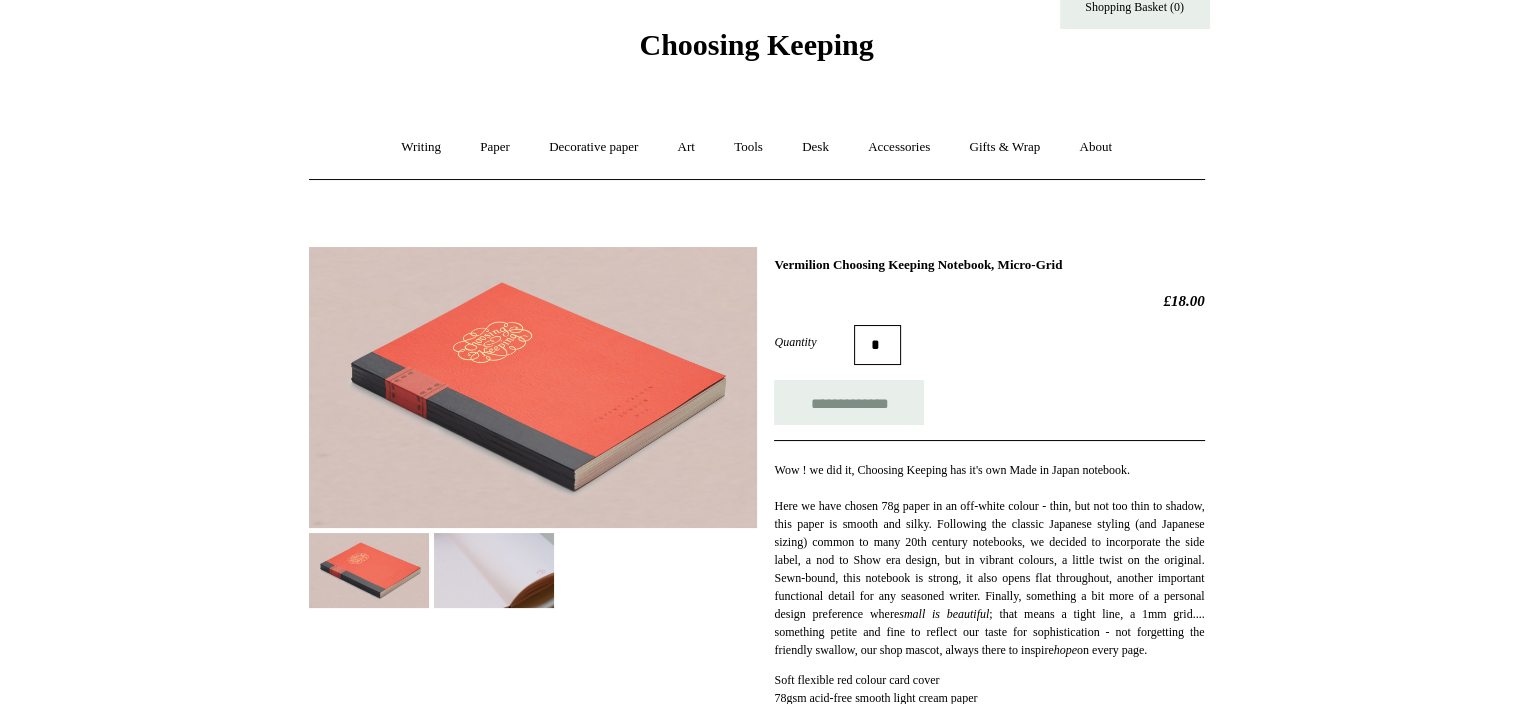 click at bounding box center [533, 387] 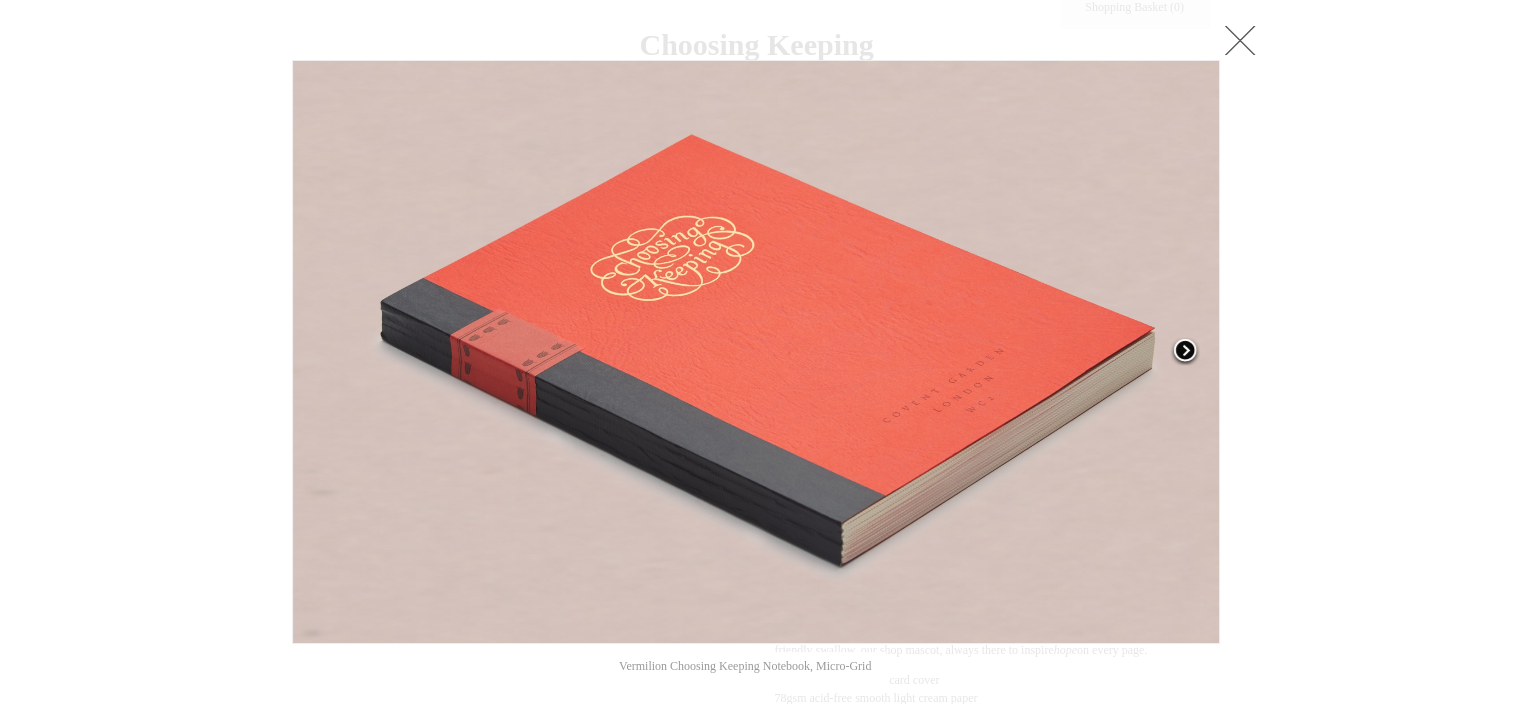 click at bounding box center (1185, 352) 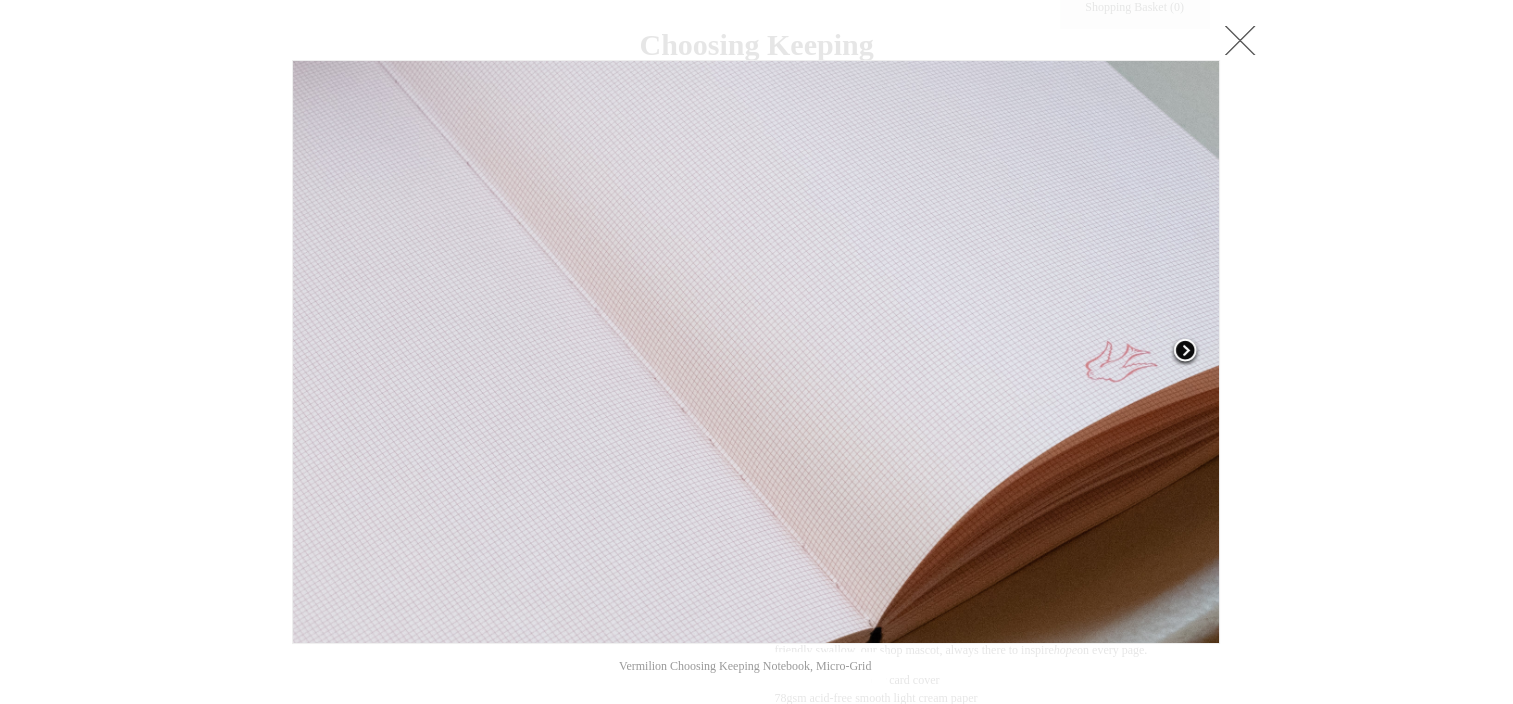 click at bounding box center (1185, 352) 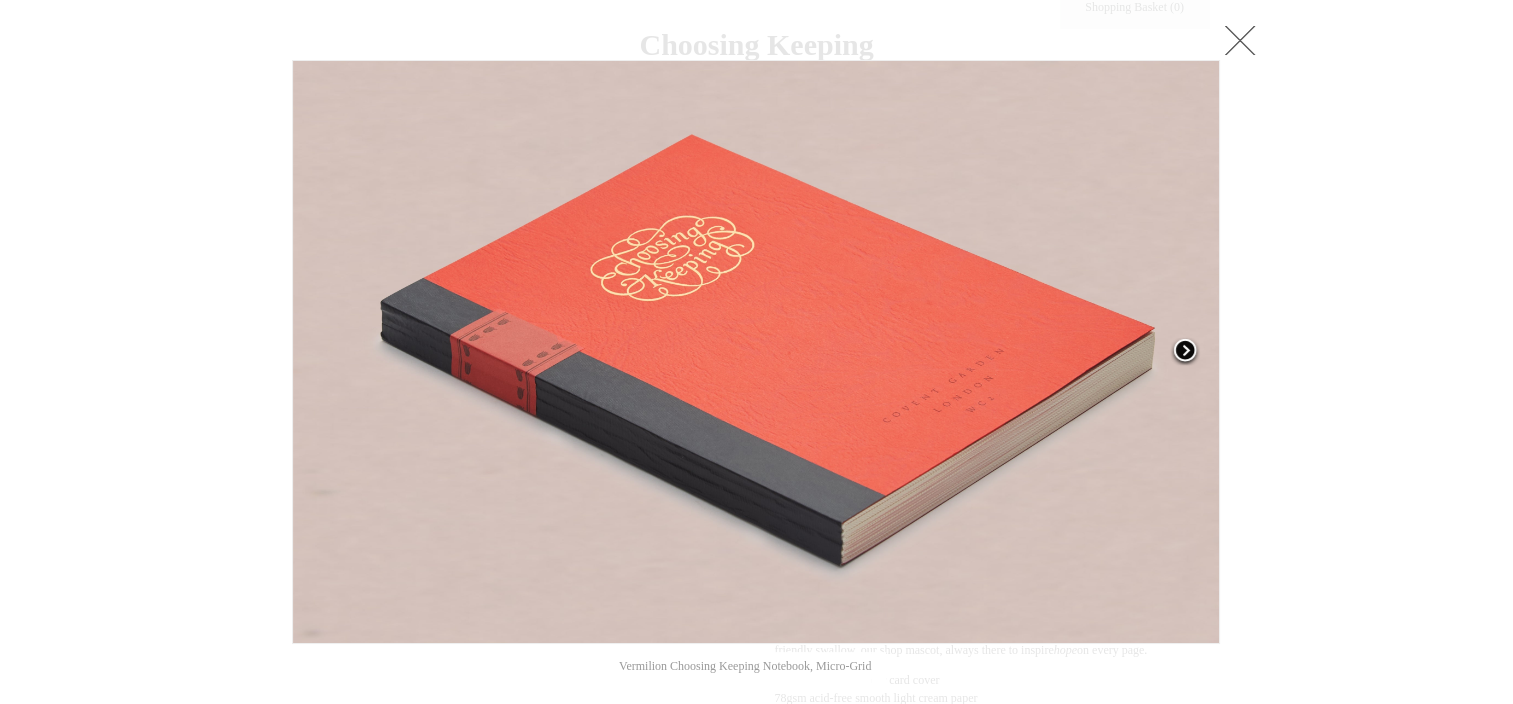 click at bounding box center [1185, 352] 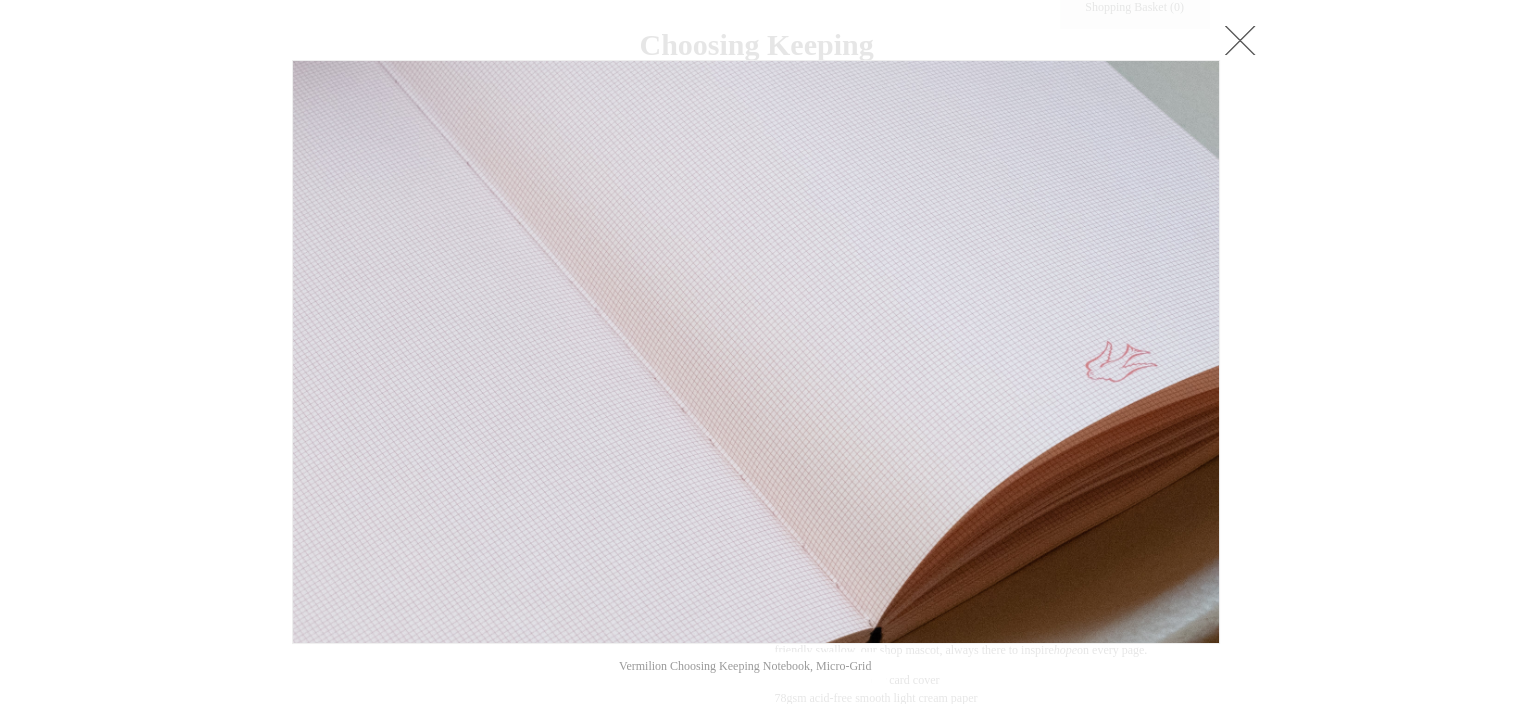 click at bounding box center [1240, 40] 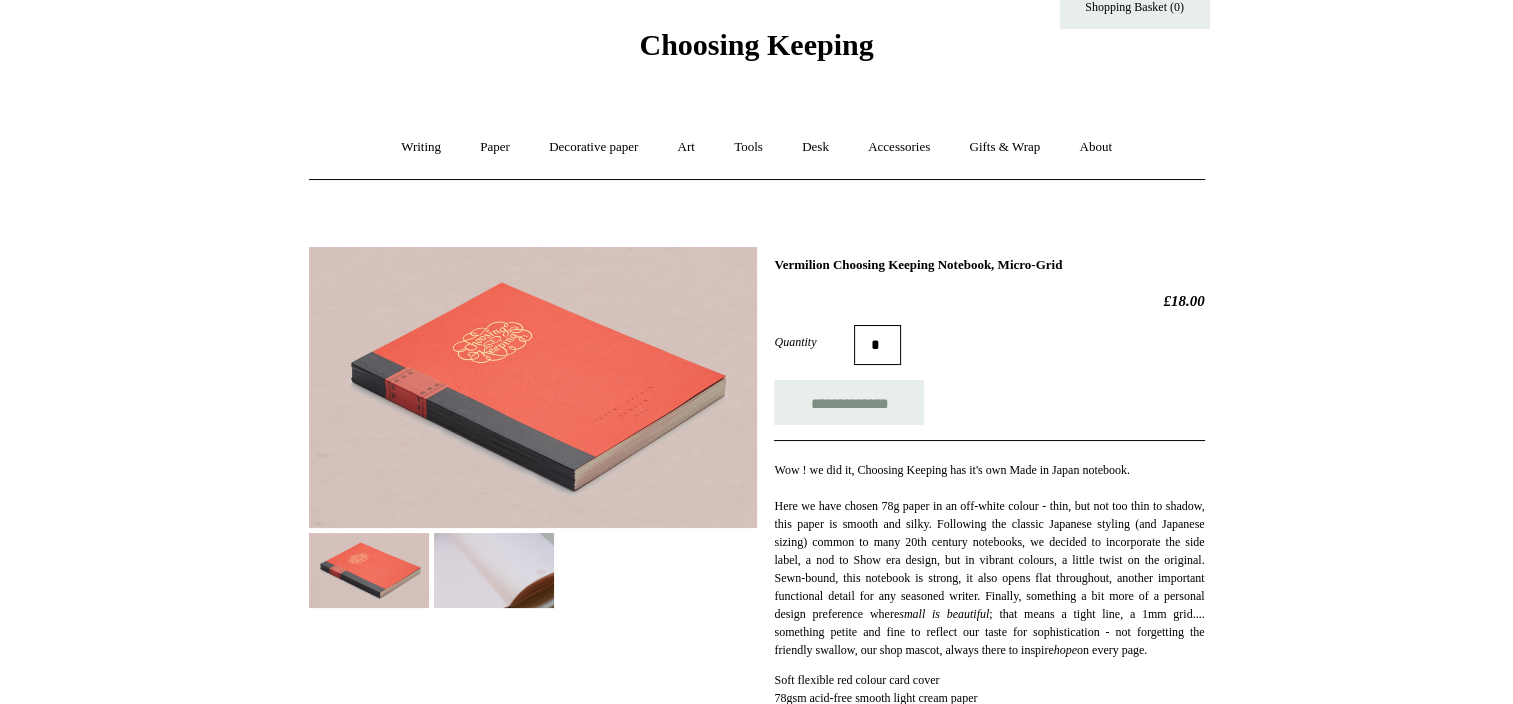 click on "Choosing Keeping" at bounding box center [756, 44] 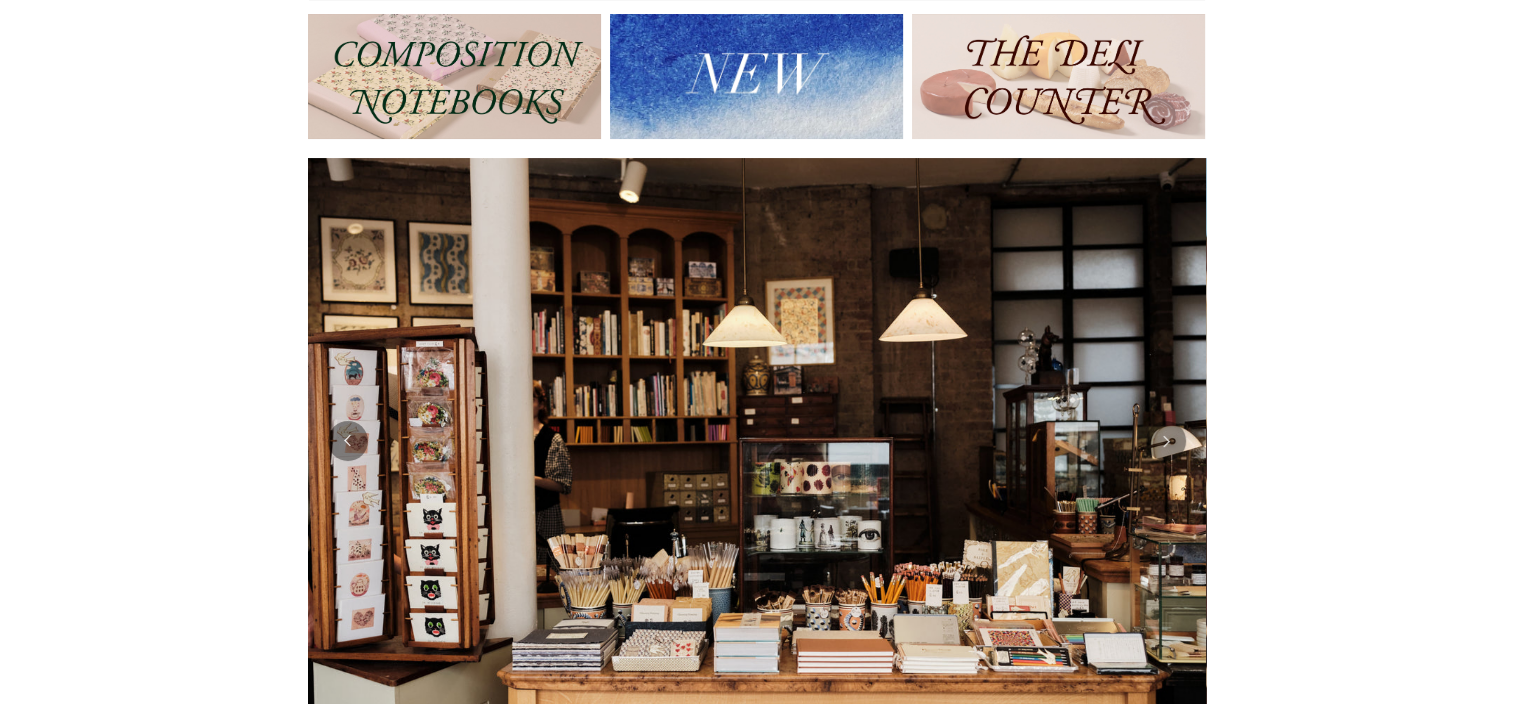 scroll, scrollTop: 240, scrollLeft: 0, axis: vertical 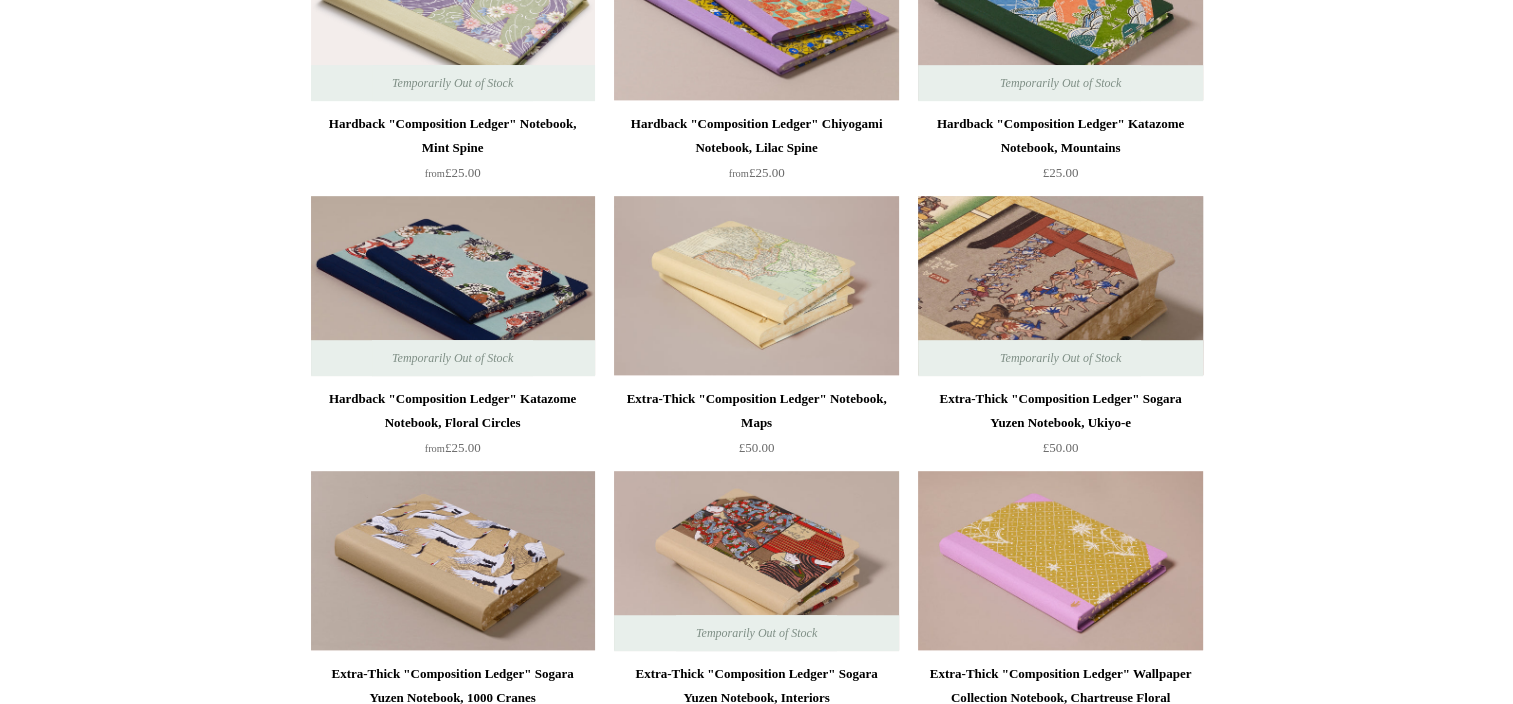 click at bounding box center [1060, 286] 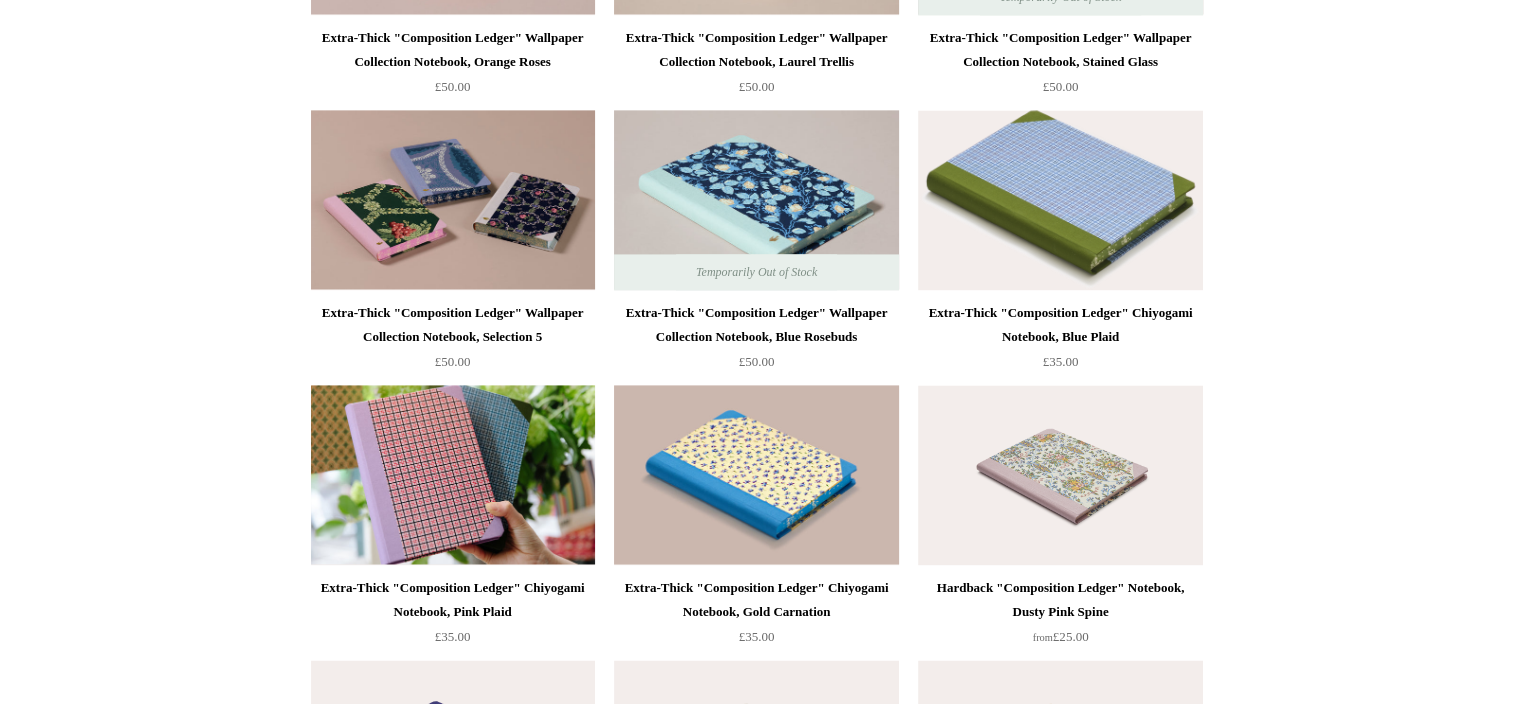 scroll, scrollTop: 2899, scrollLeft: 0, axis: vertical 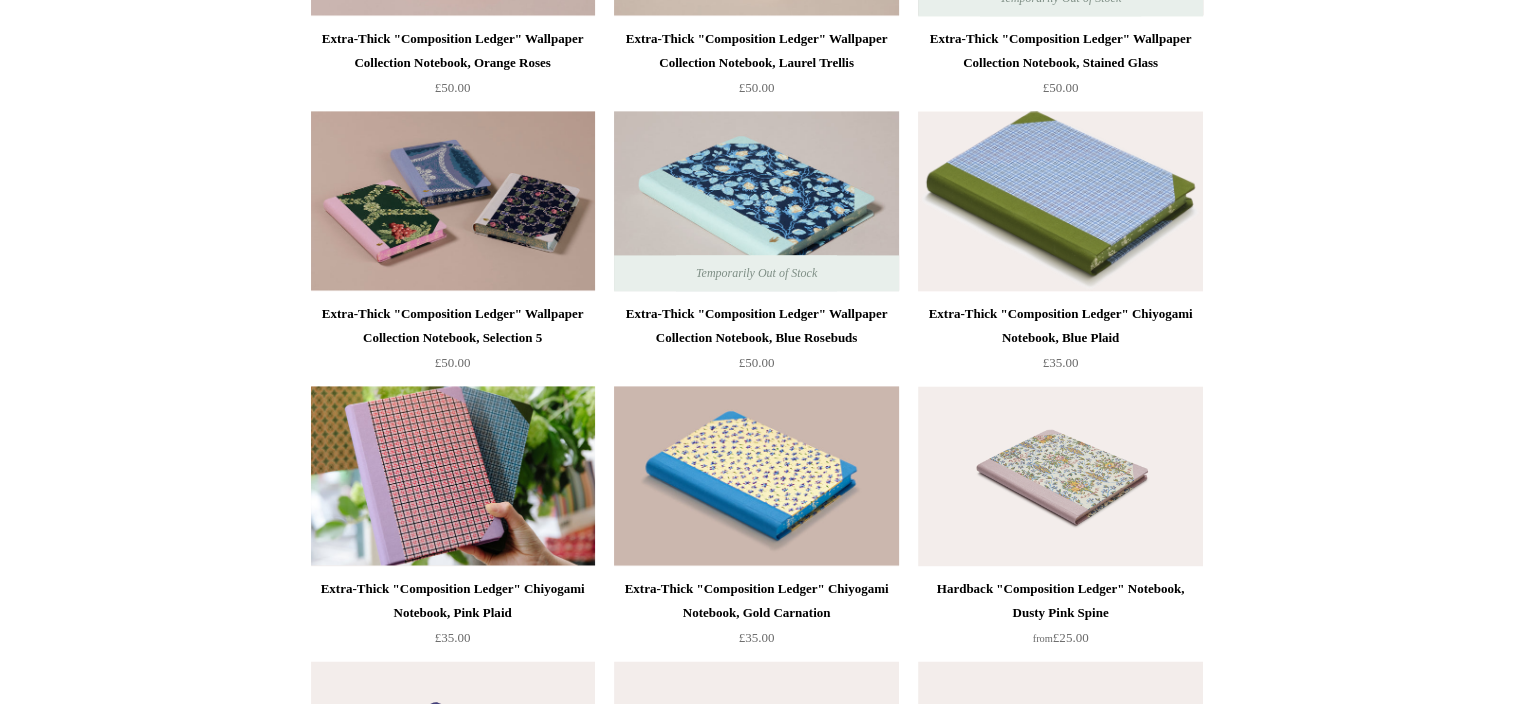 click at bounding box center [1060, 201] 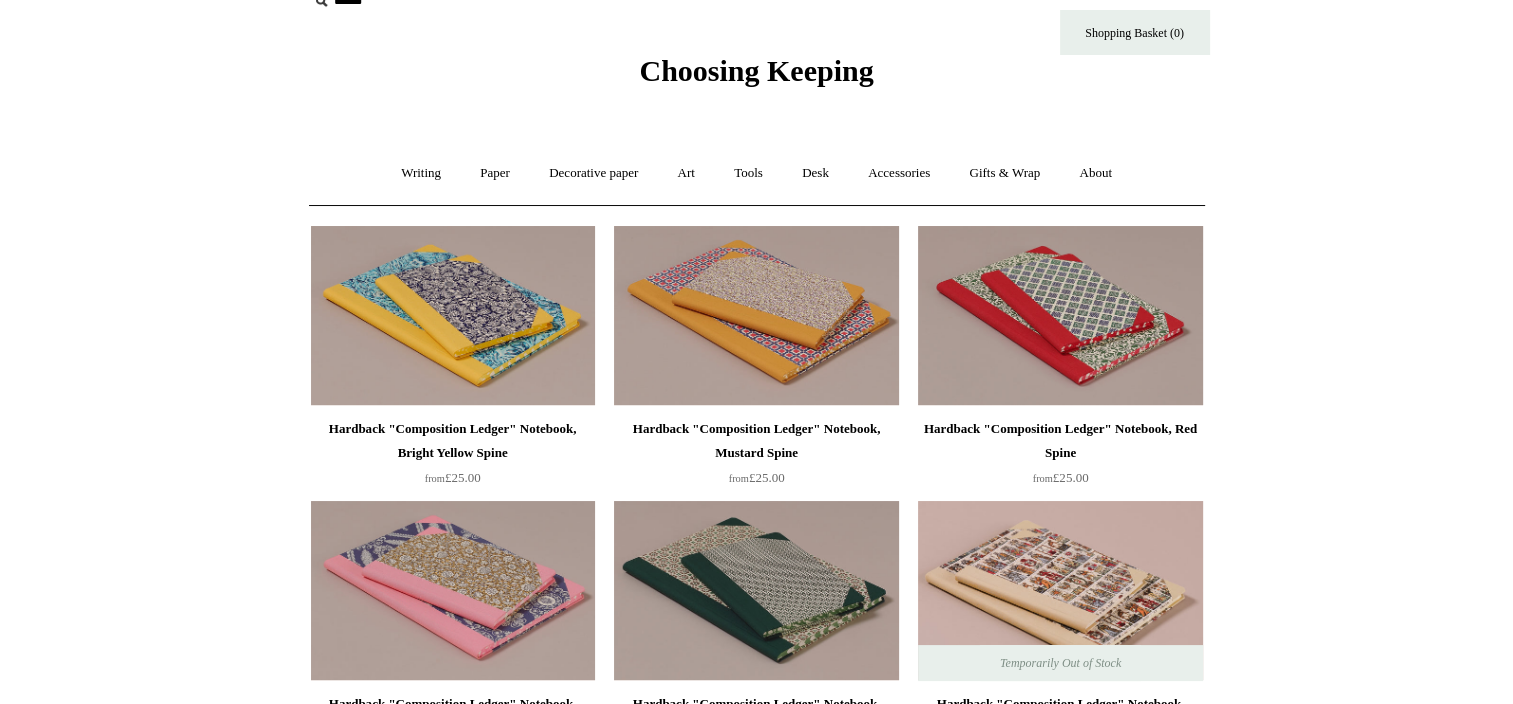 scroll, scrollTop: 0, scrollLeft: 0, axis: both 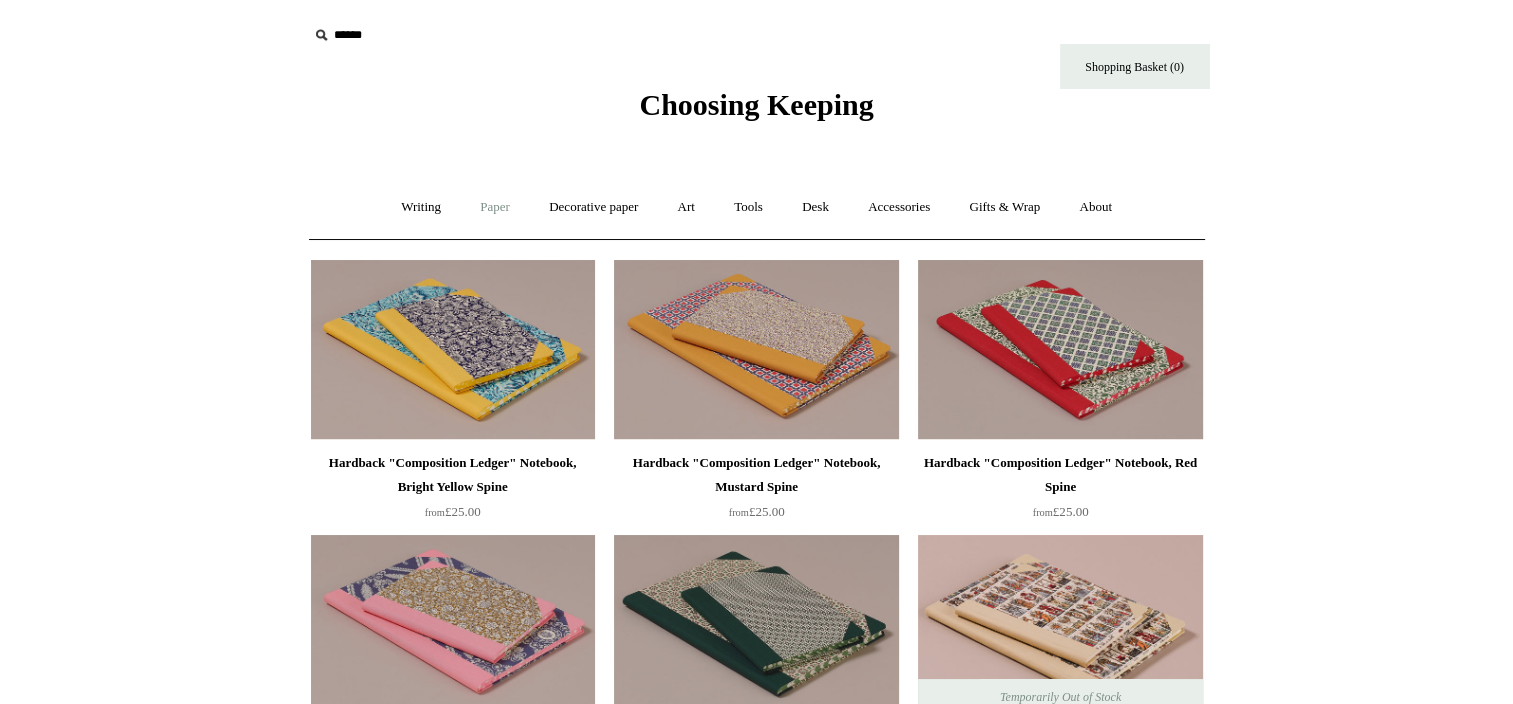 click on "Paper +" at bounding box center [495, 207] 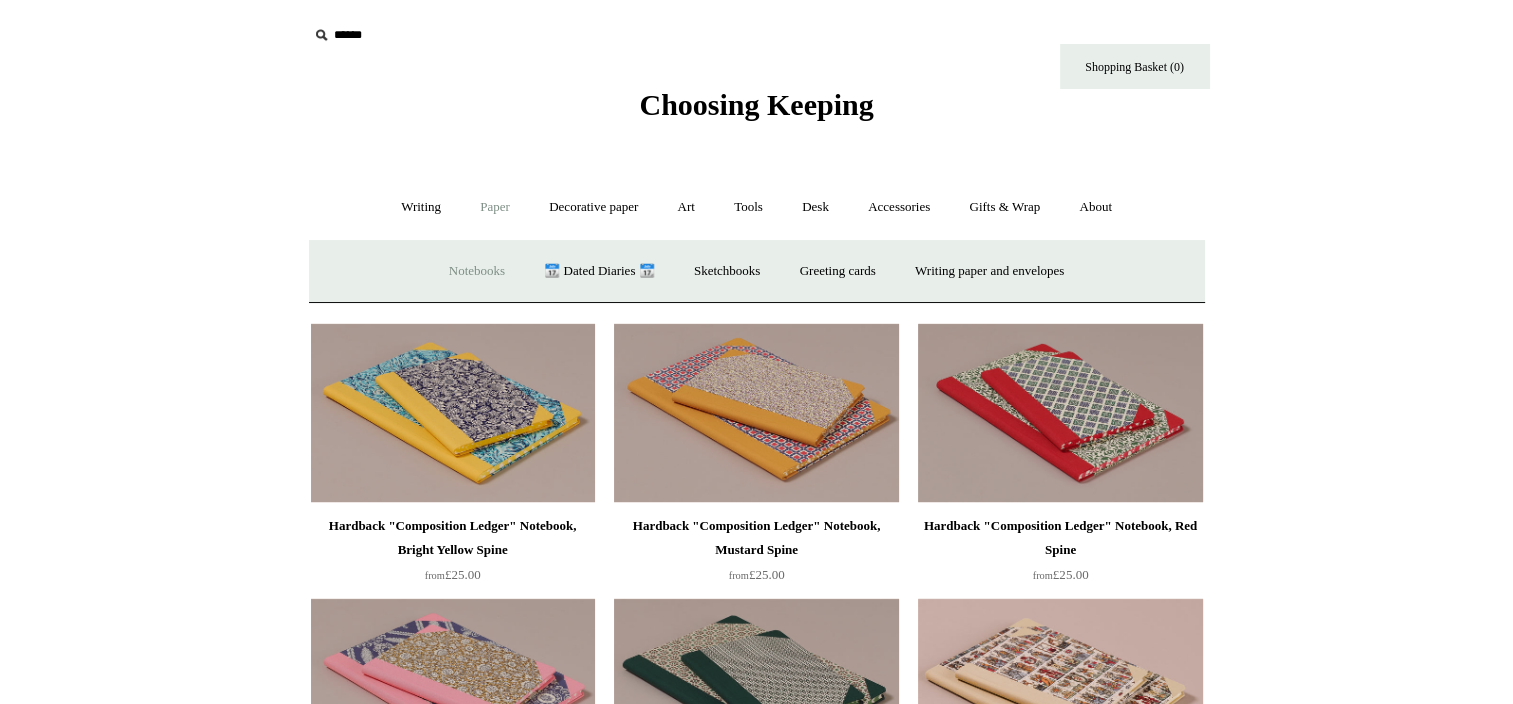 click on "Notebooks +" at bounding box center [477, 271] 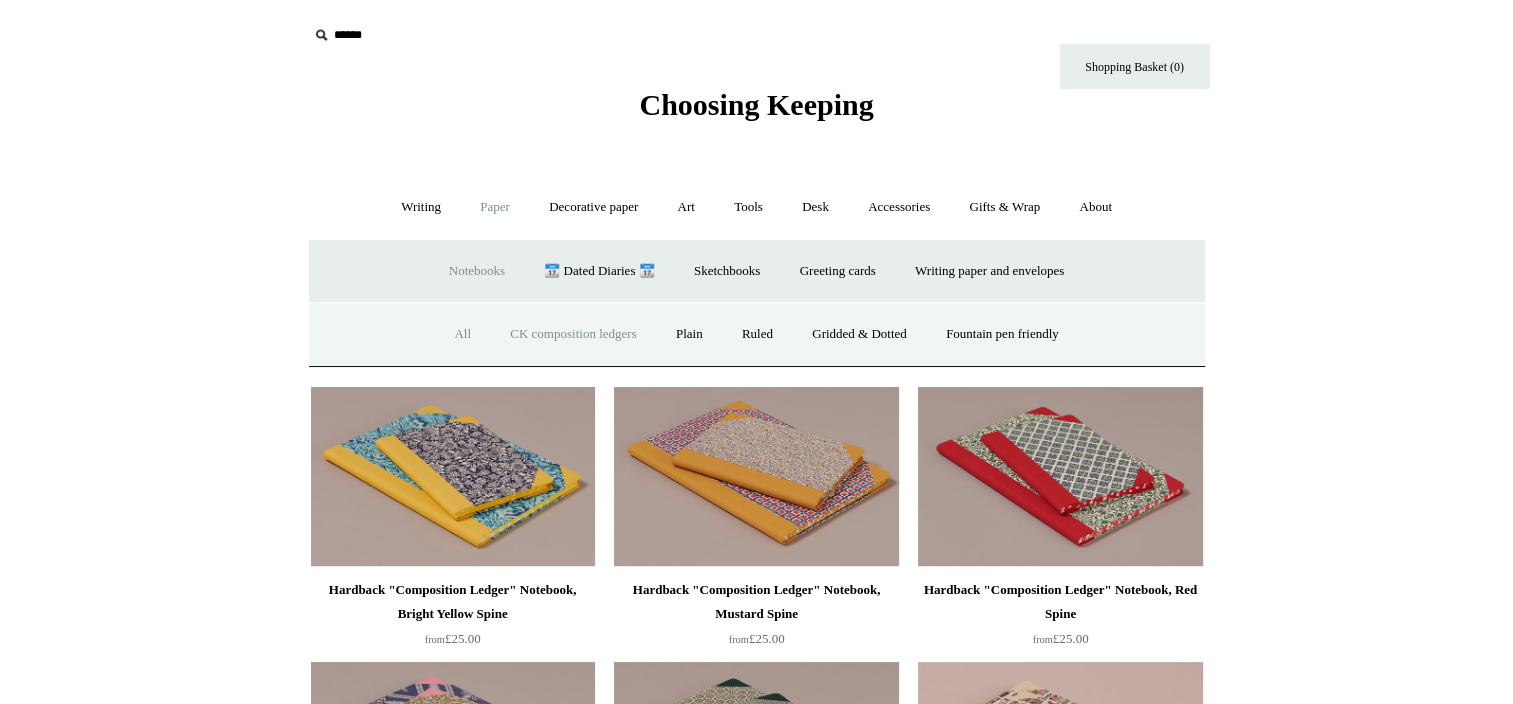 click on "All" at bounding box center [462, 334] 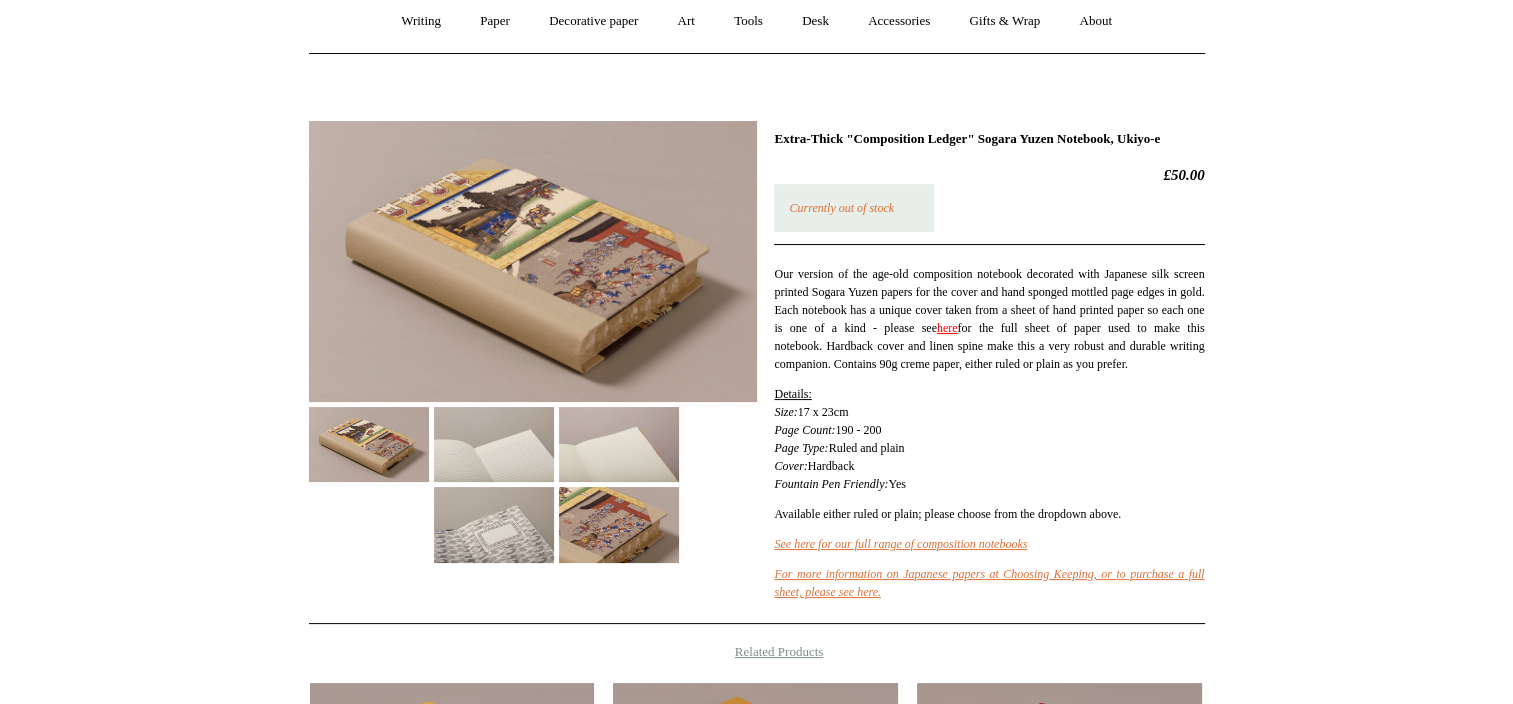 scroll, scrollTop: 187, scrollLeft: 0, axis: vertical 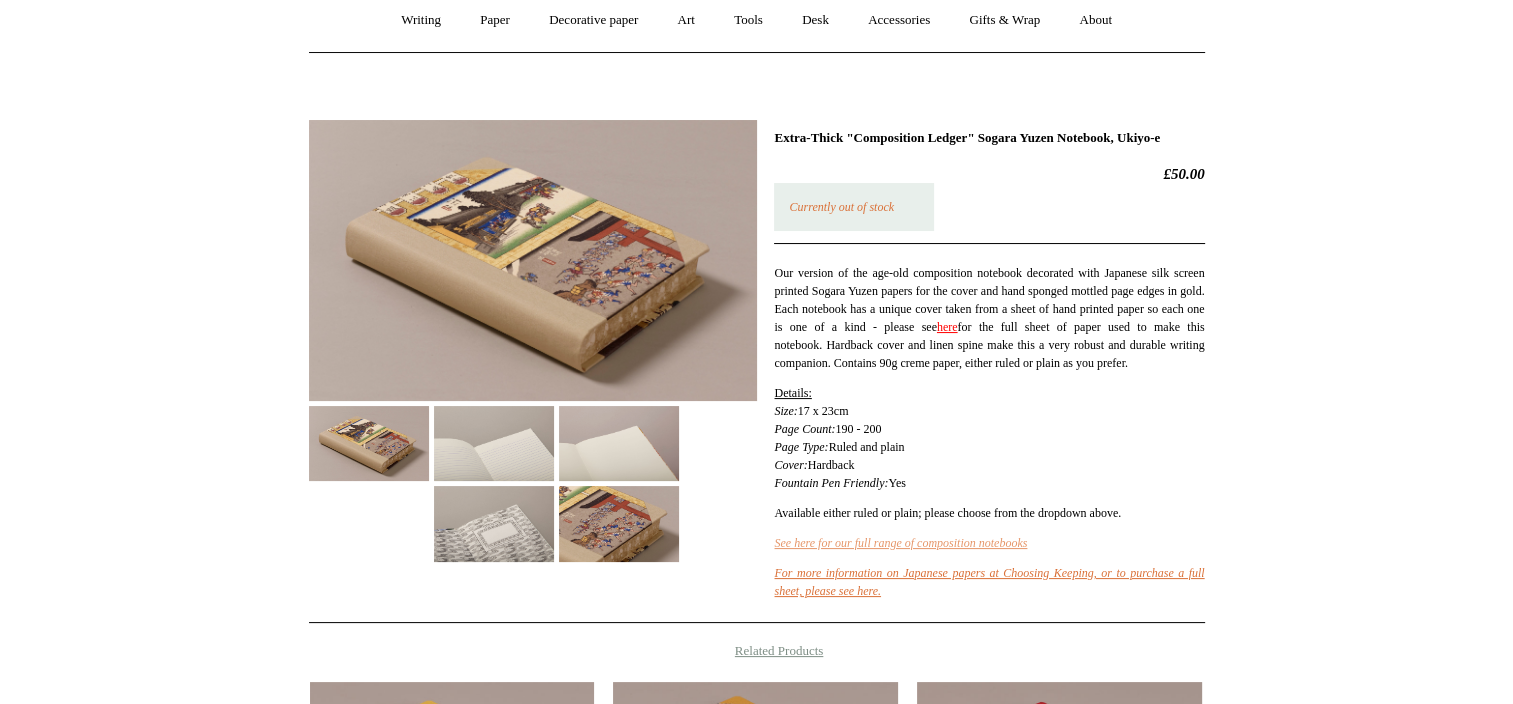 click on "See here for our full range of composition notebooks" at bounding box center [900, 543] 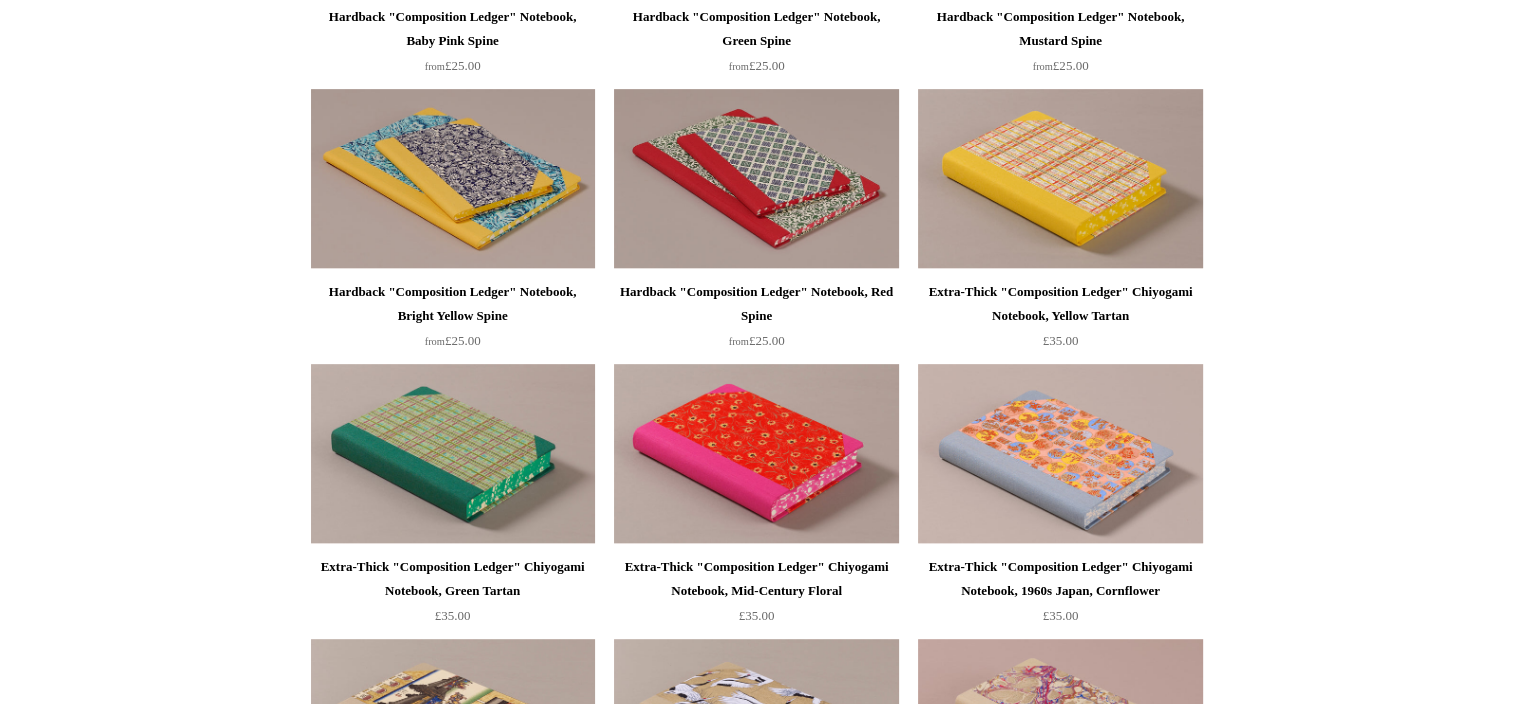 scroll, scrollTop: 992, scrollLeft: 0, axis: vertical 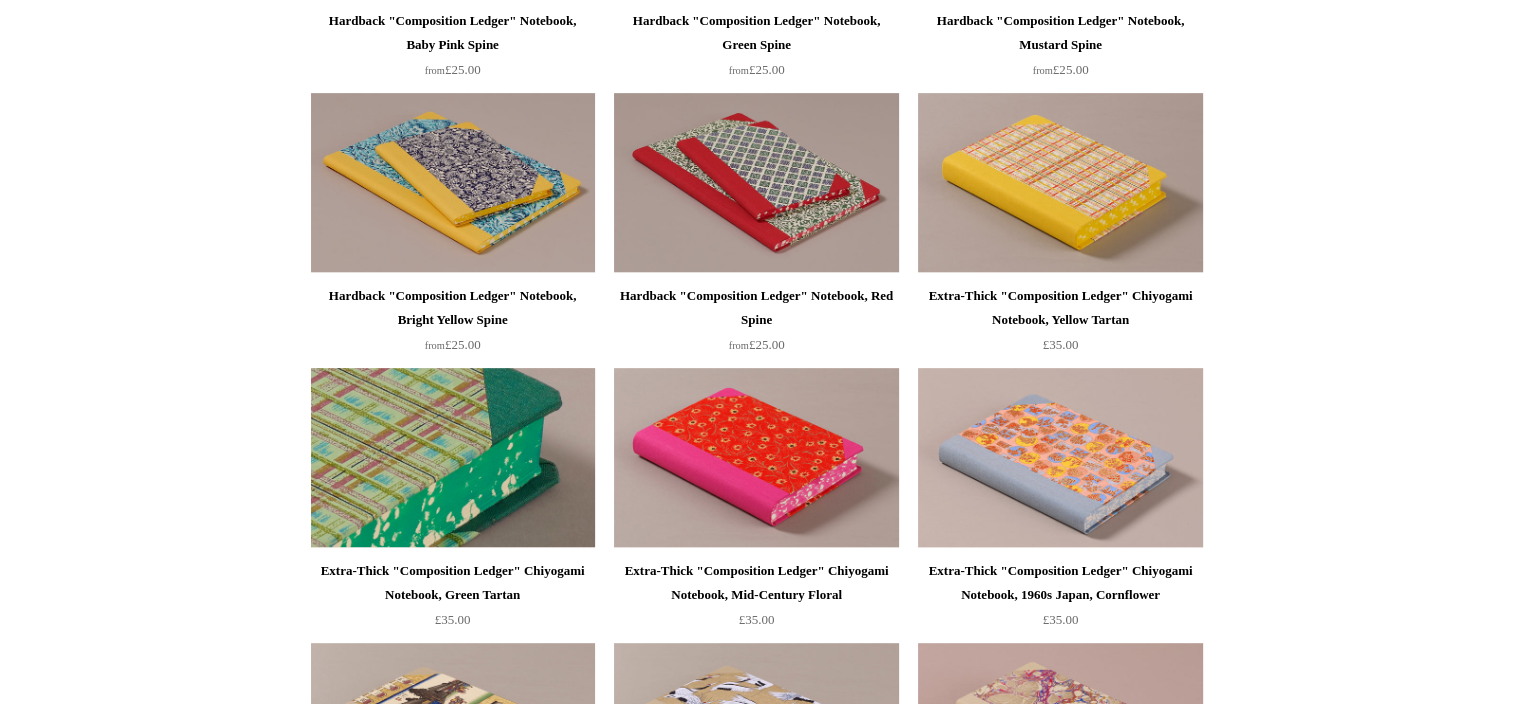 click at bounding box center (453, 458) 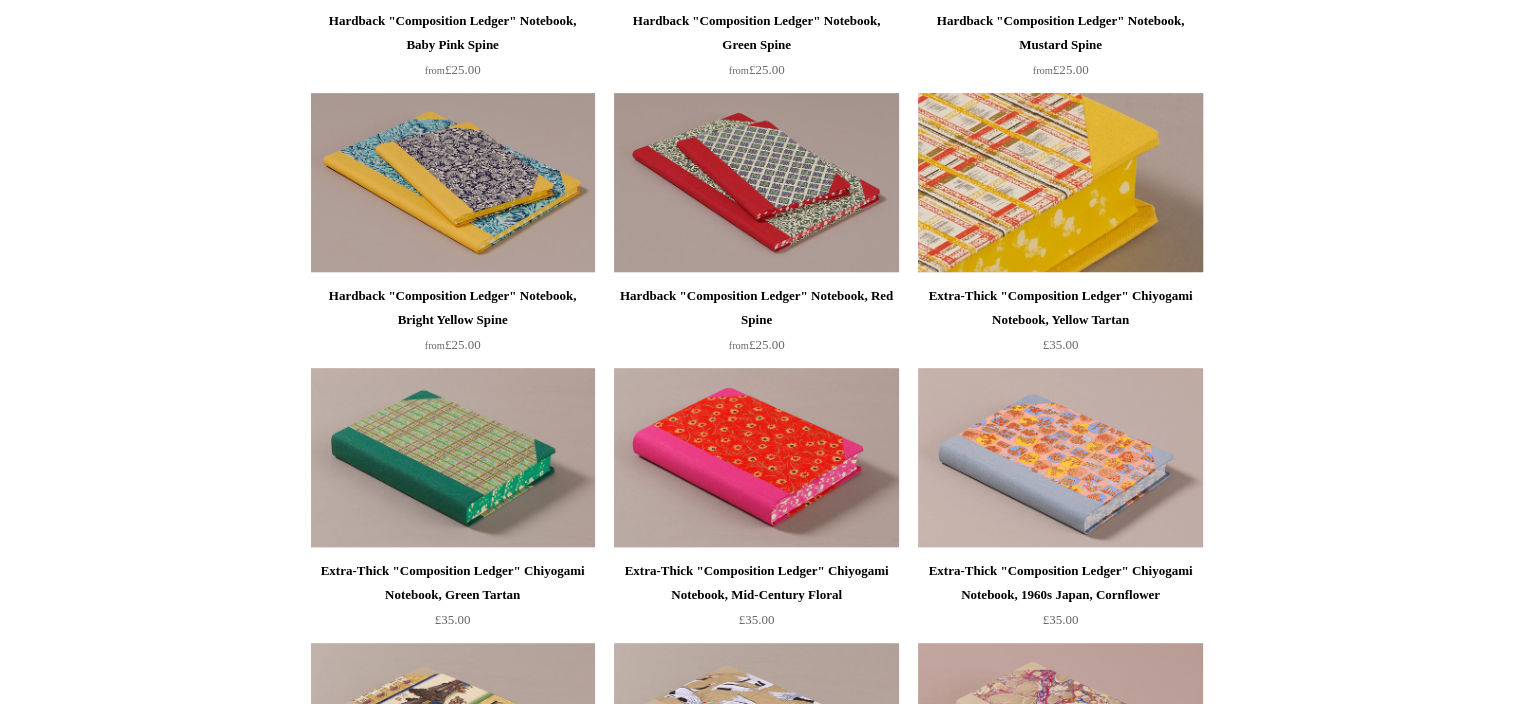 click at bounding box center [1060, 183] 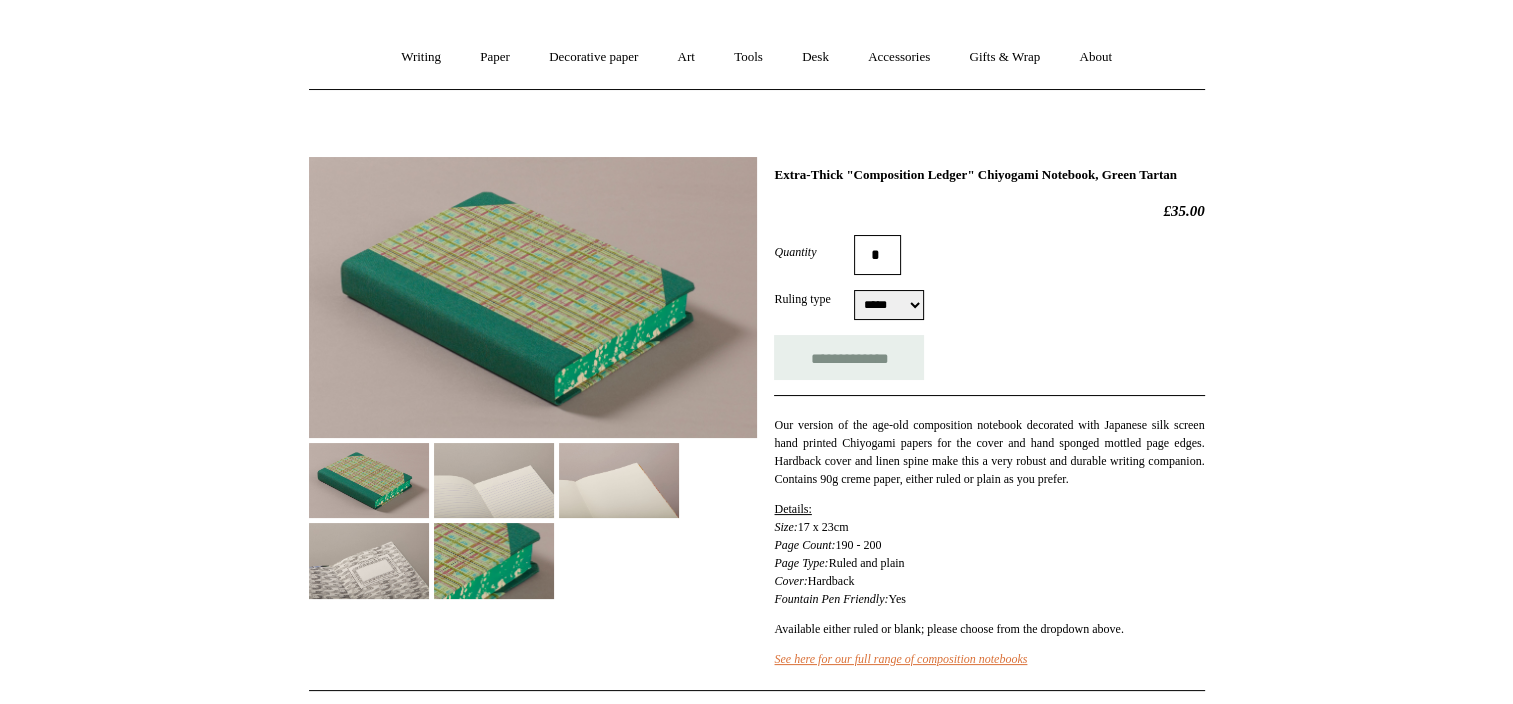 scroll, scrollTop: 152, scrollLeft: 0, axis: vertical 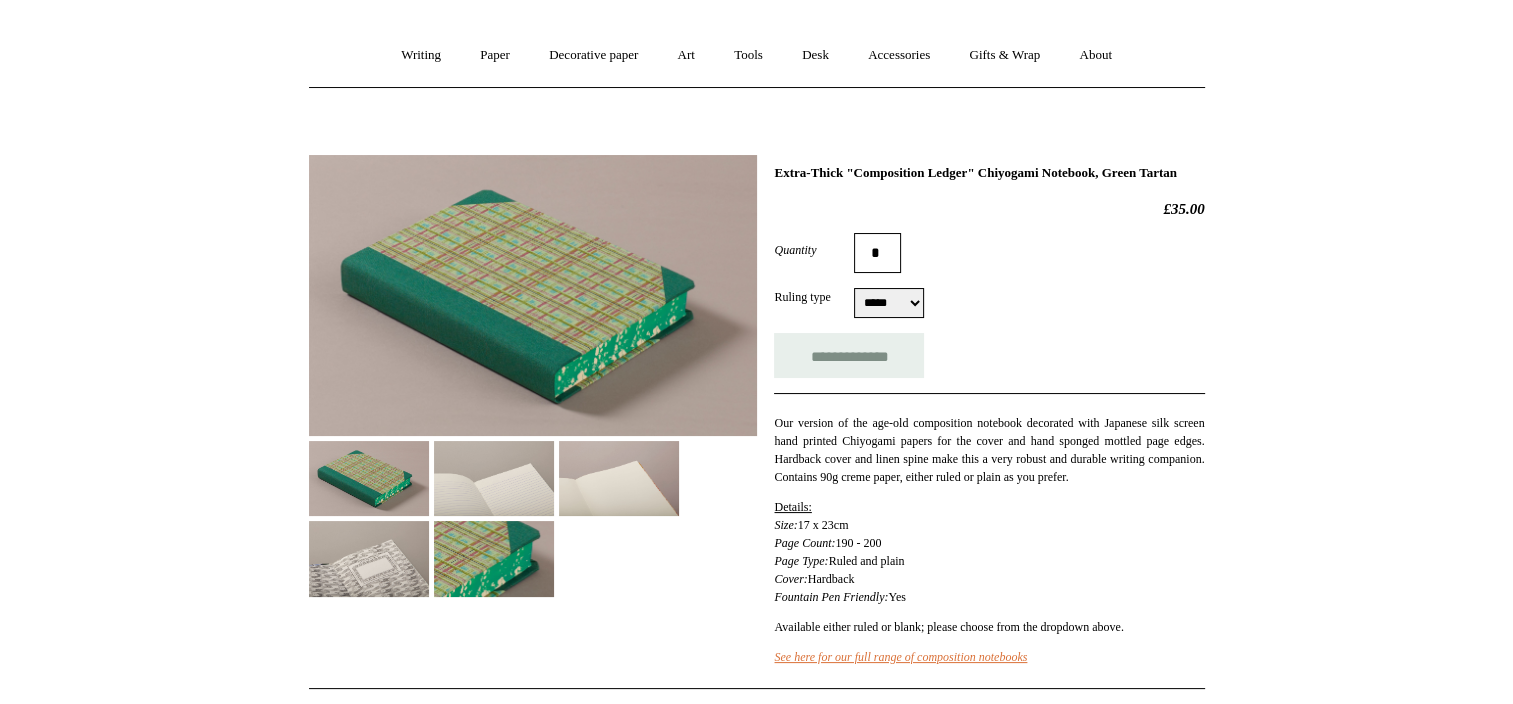 click at bounding box center (494, 478) 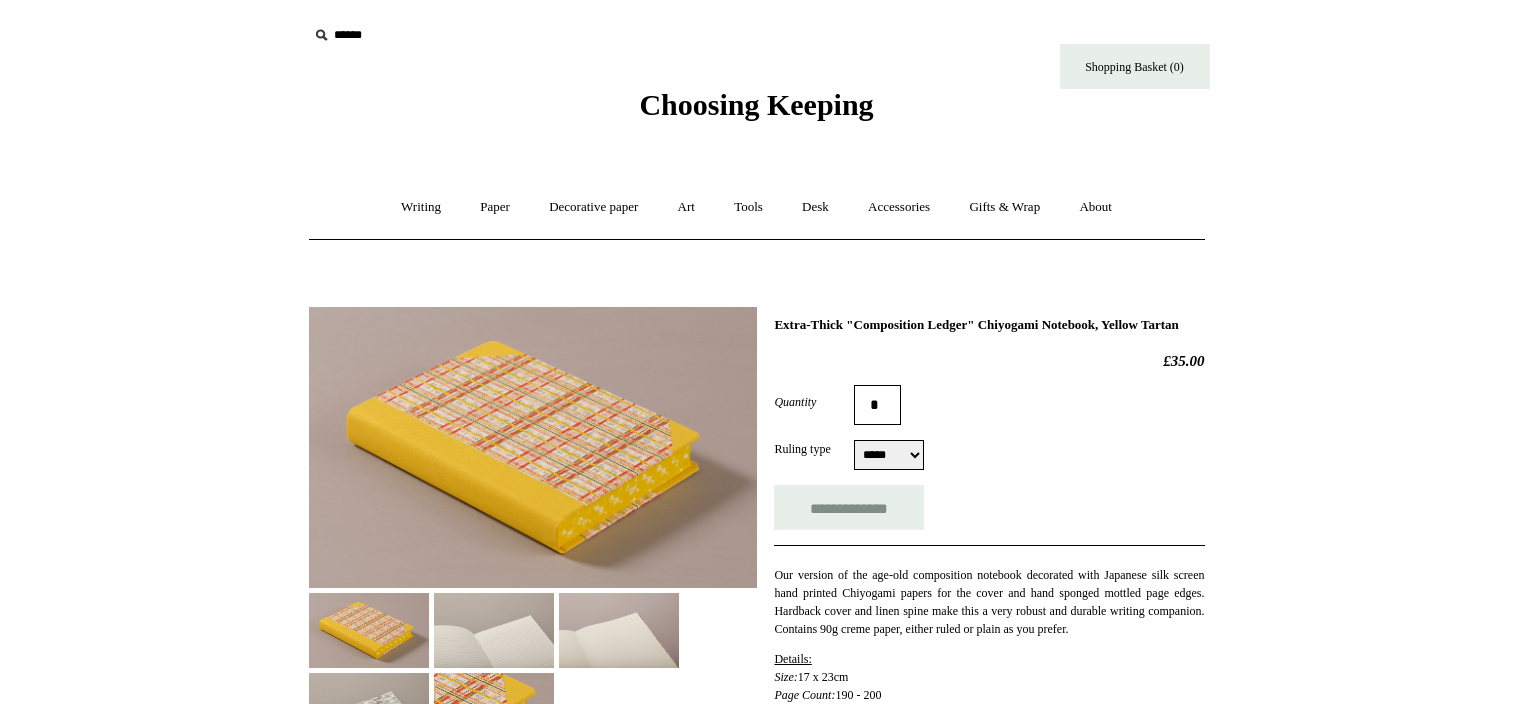 scroll, scrollTop: 0, scrollLeft: 0, axis: both 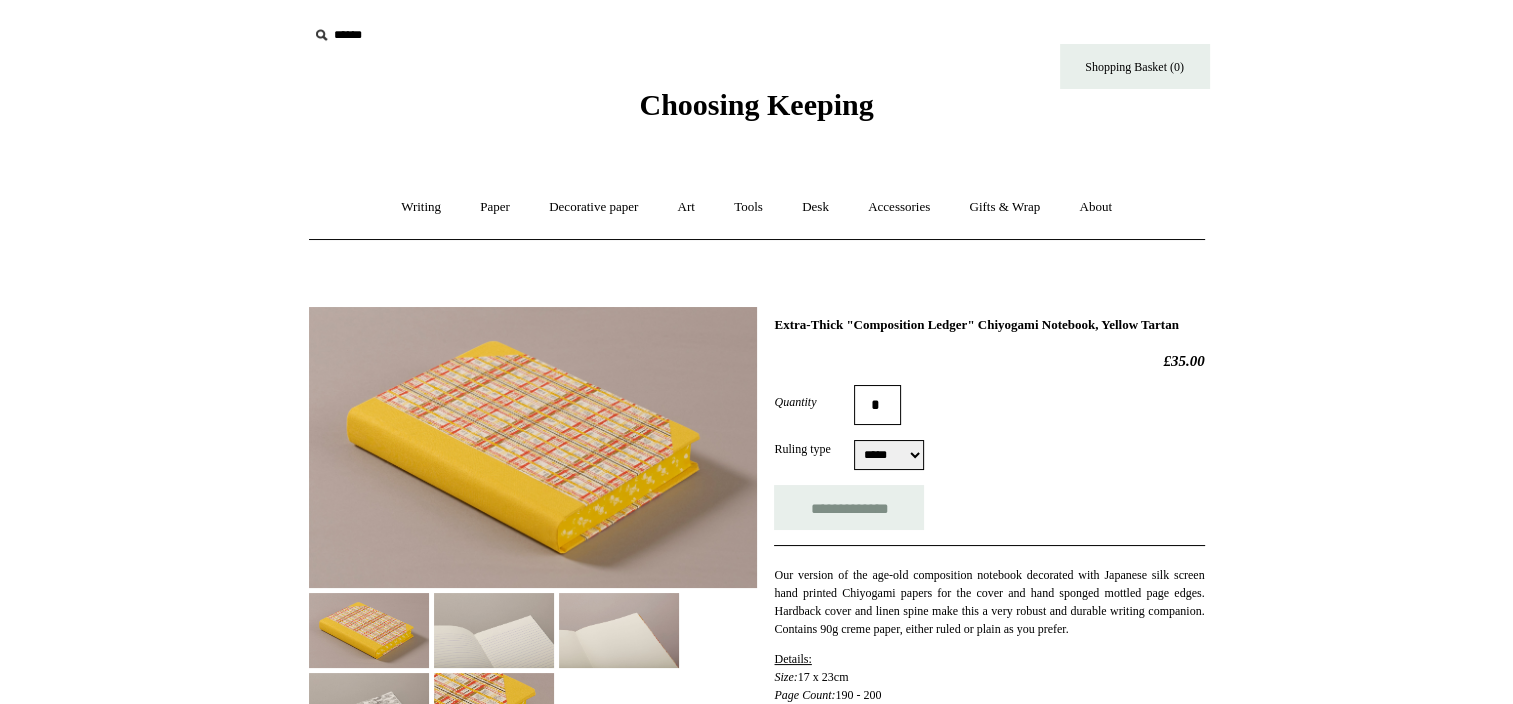 click at bounding box center (494, 630) 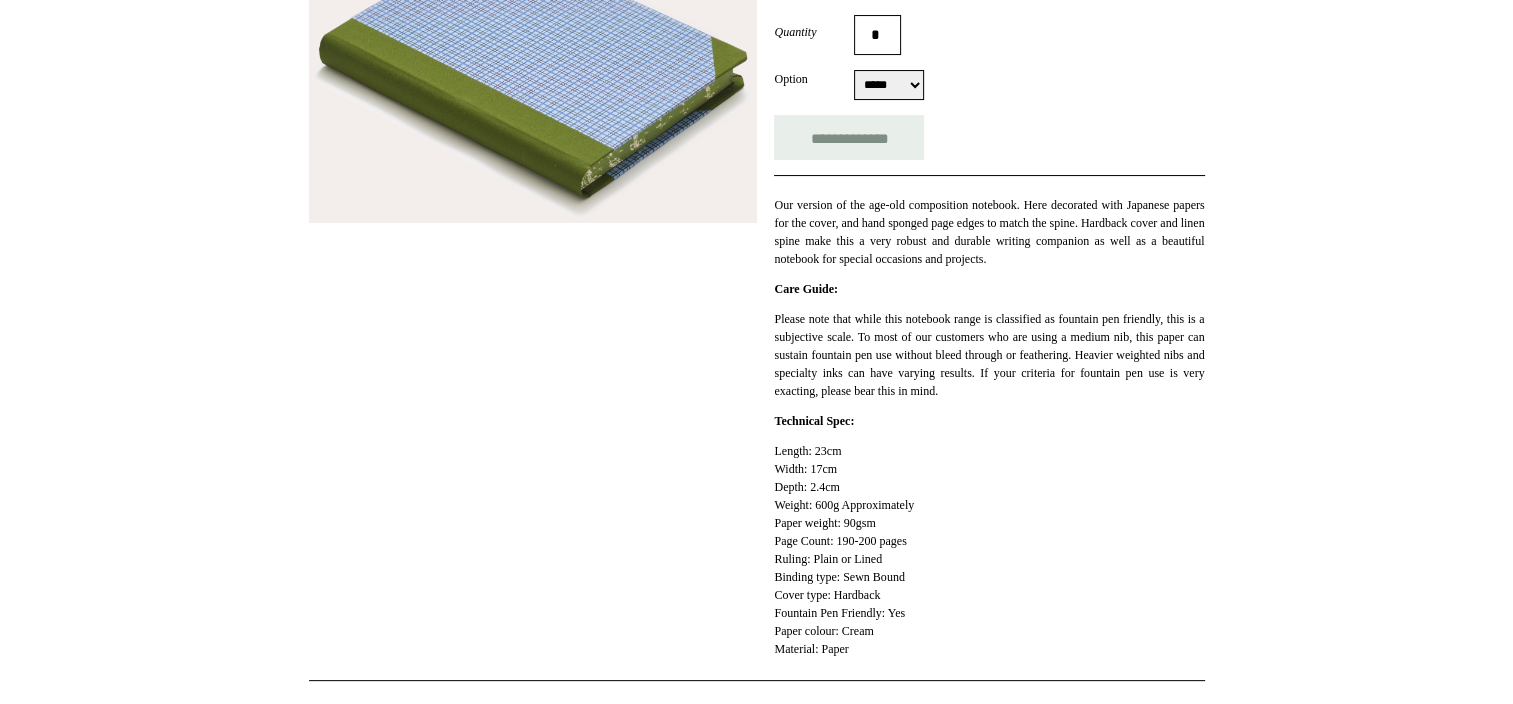scroll, scrollTop: 371, scrollLeft: 0, axis: vertical 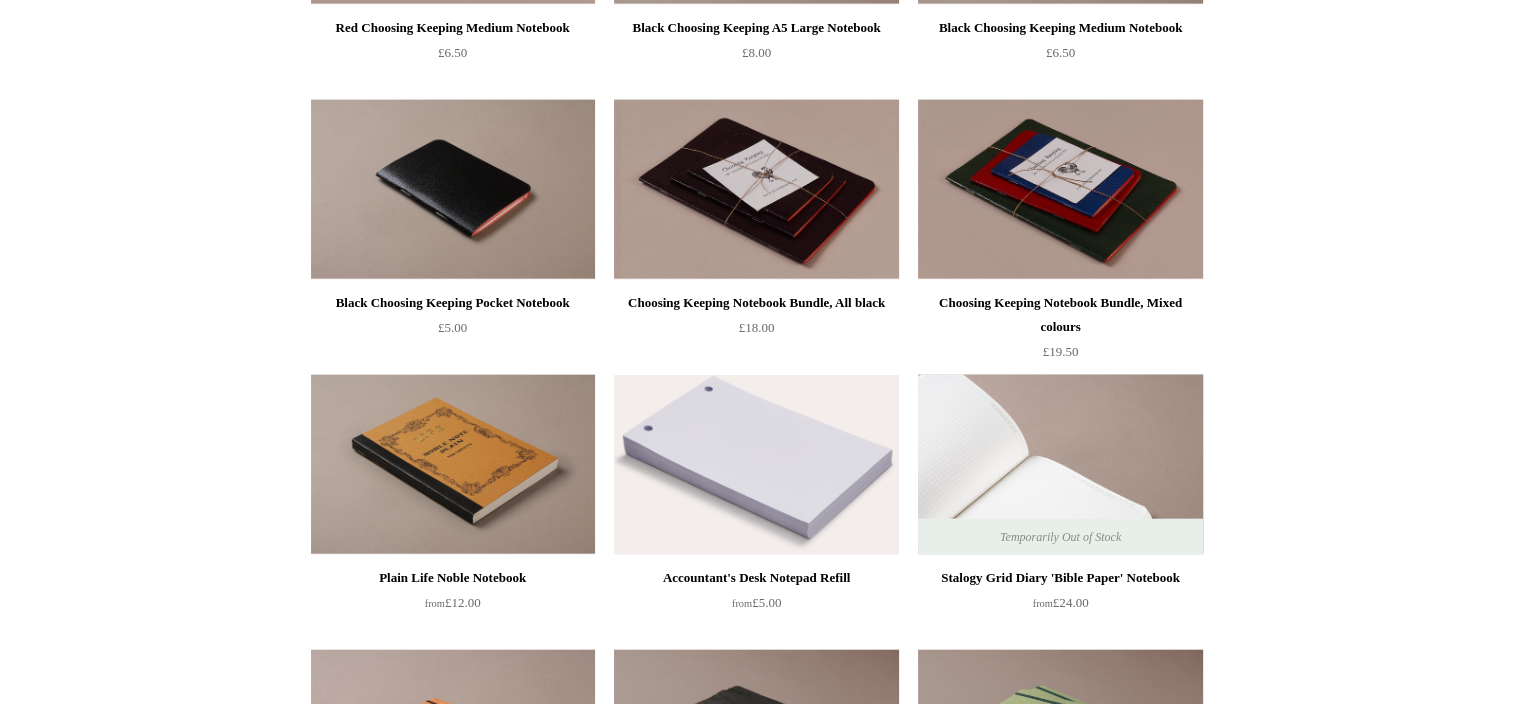 click at bounding box center (1060, 465) 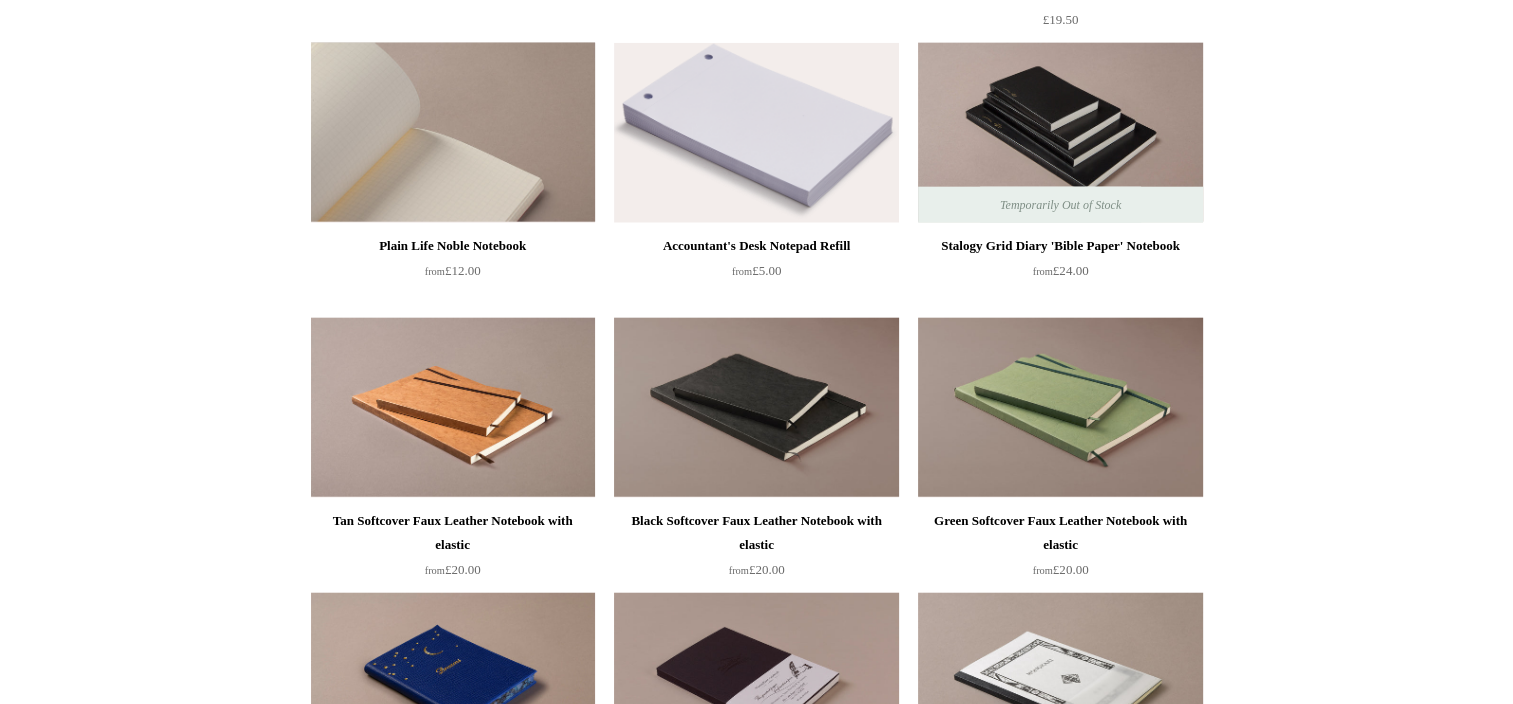 scroll, scrollTop: 4948, scrollLeft: 0, axis: vertical 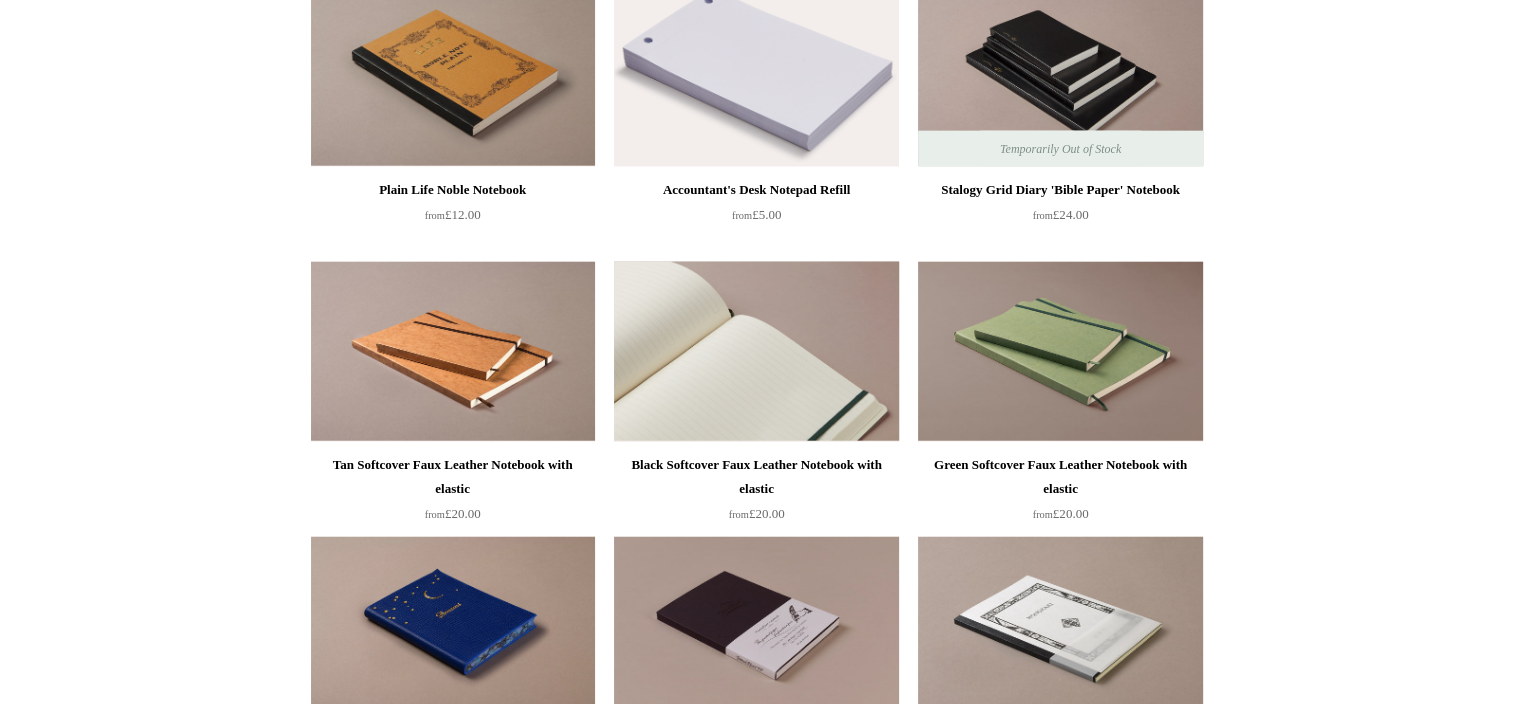 click at bounding box center (756, 352) 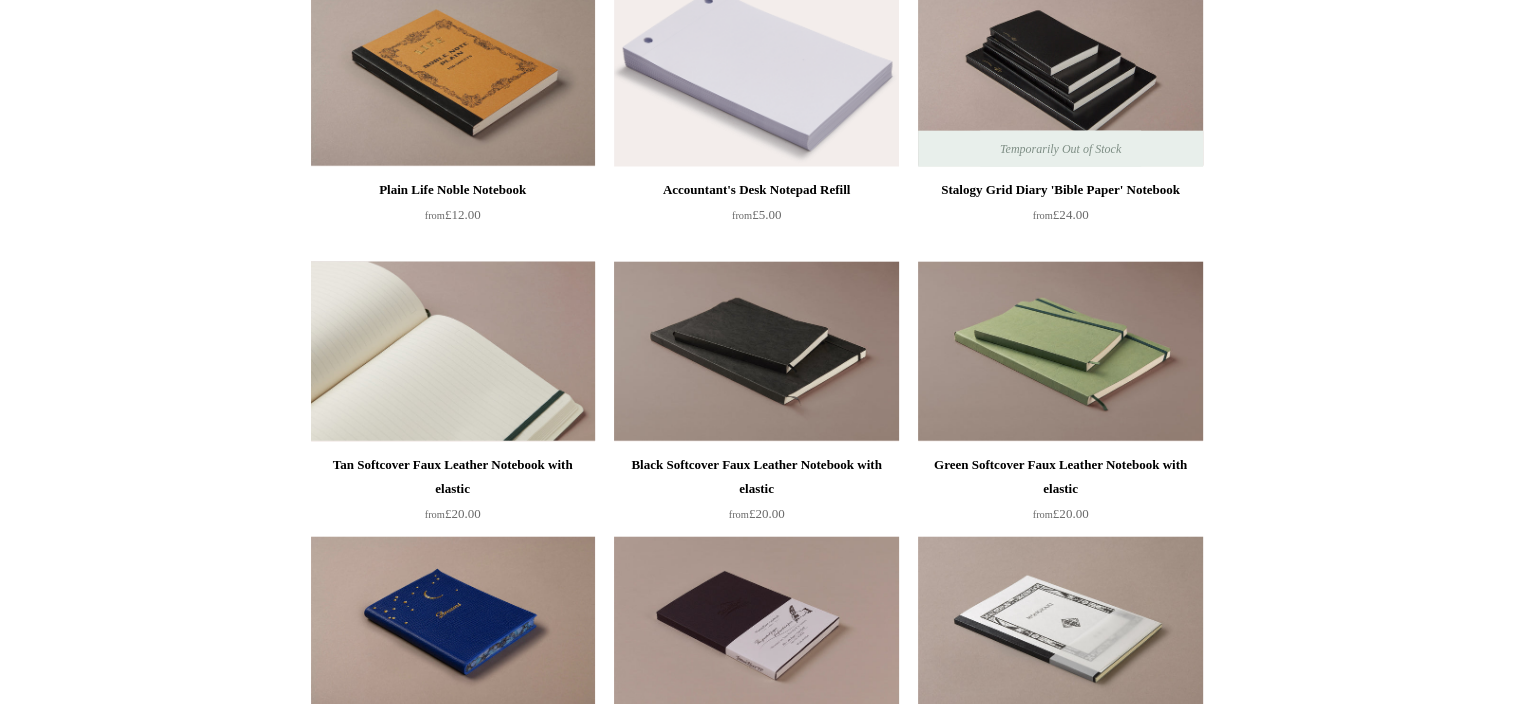 click at bounding box center (453, 352) 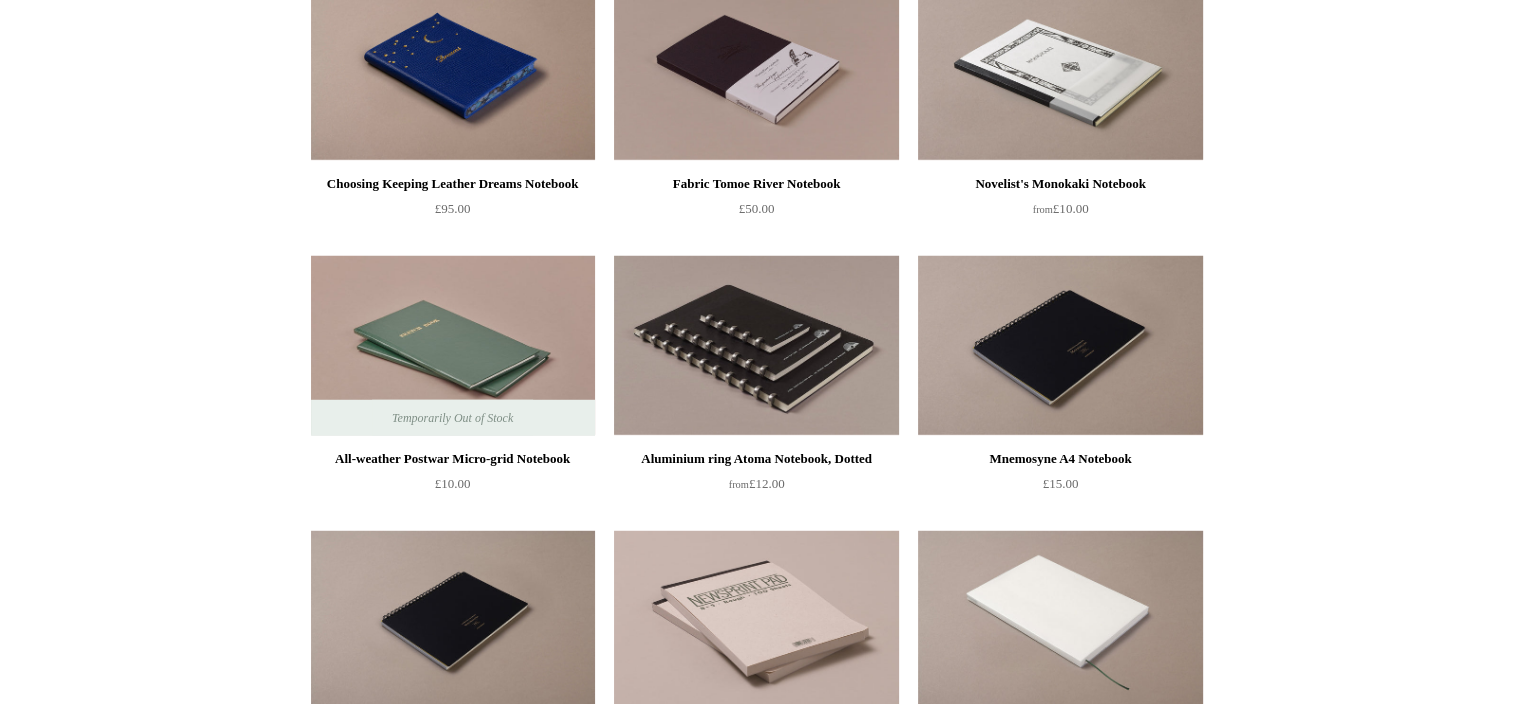 scroll, scrollTop: 5508, scrollLeft: 0, axis: vertical 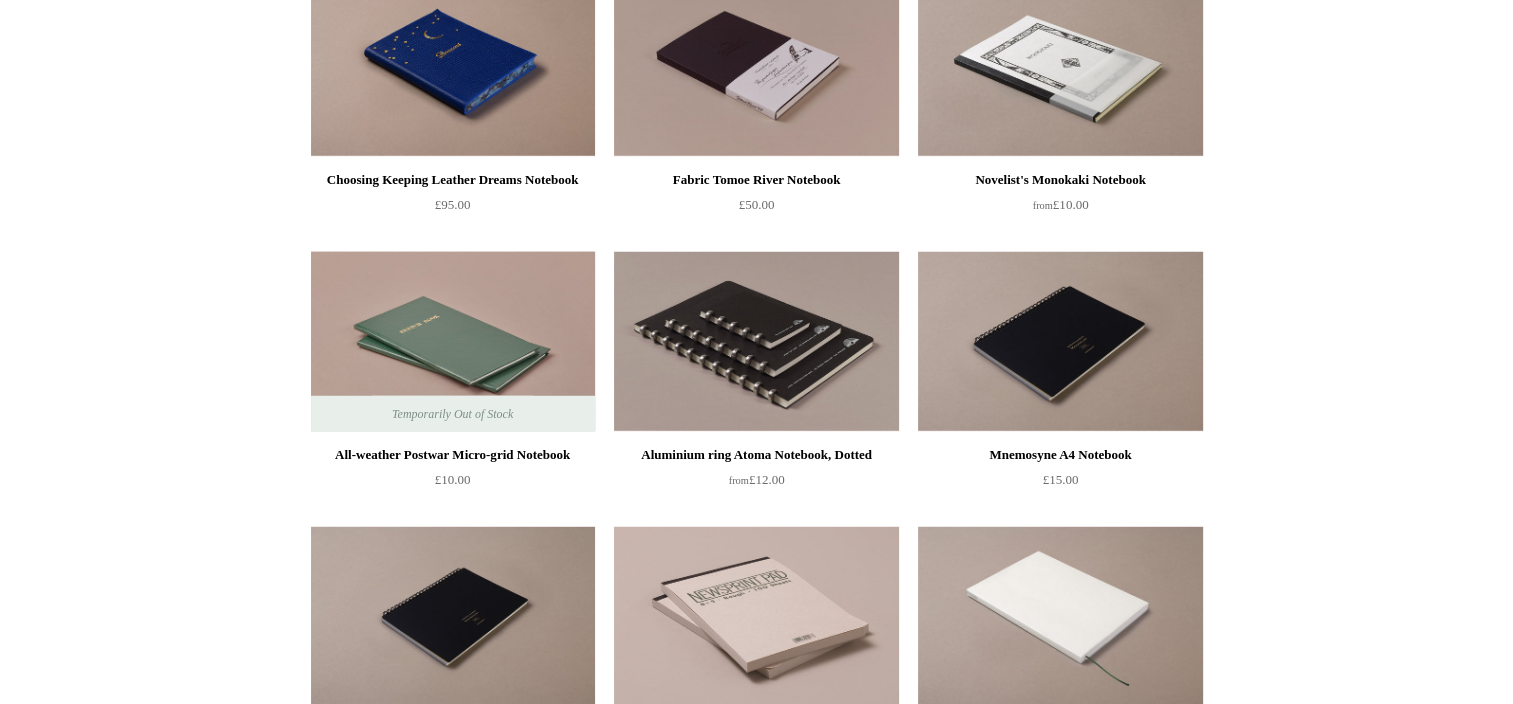 click at bounding box center (453, 342) 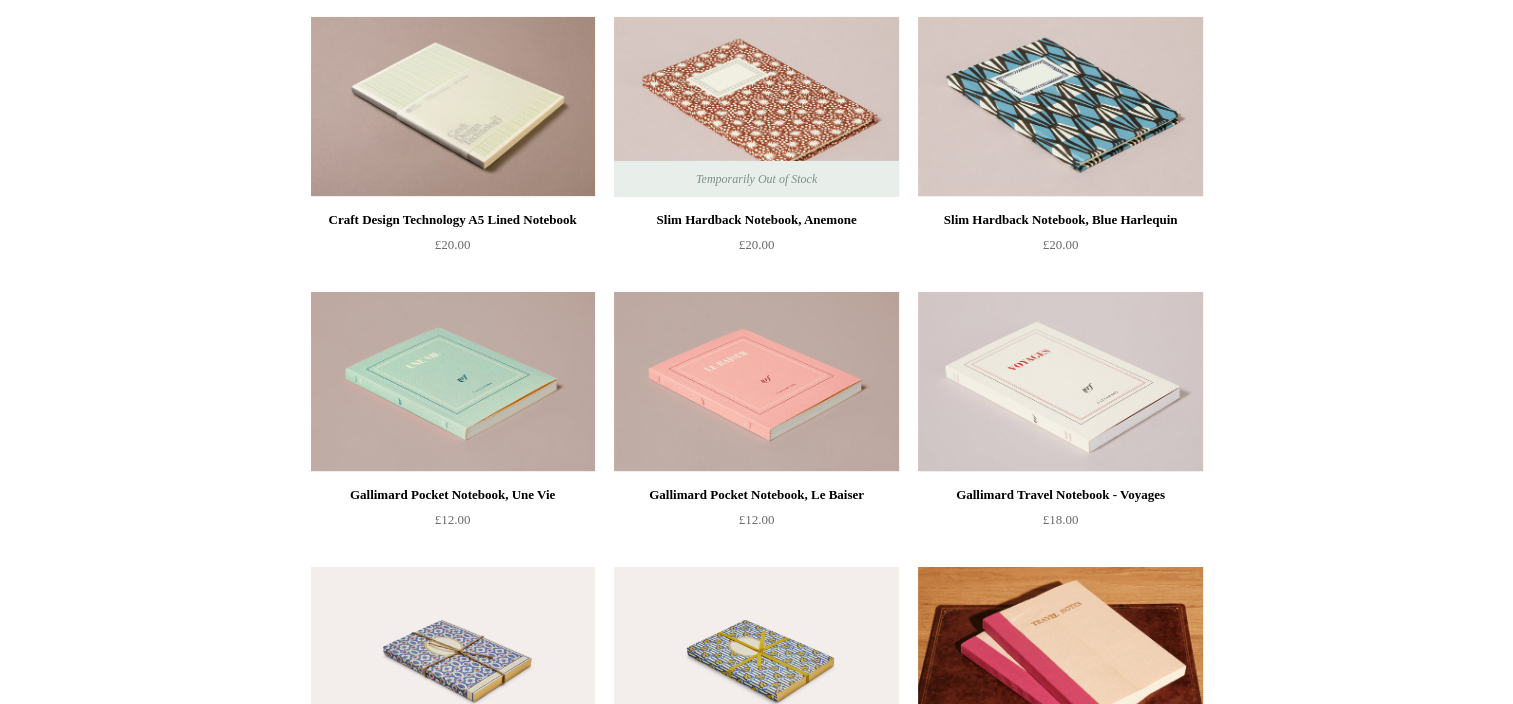 scroll, scrollTop: 7120, scrollLeft: 0, axis: vertical 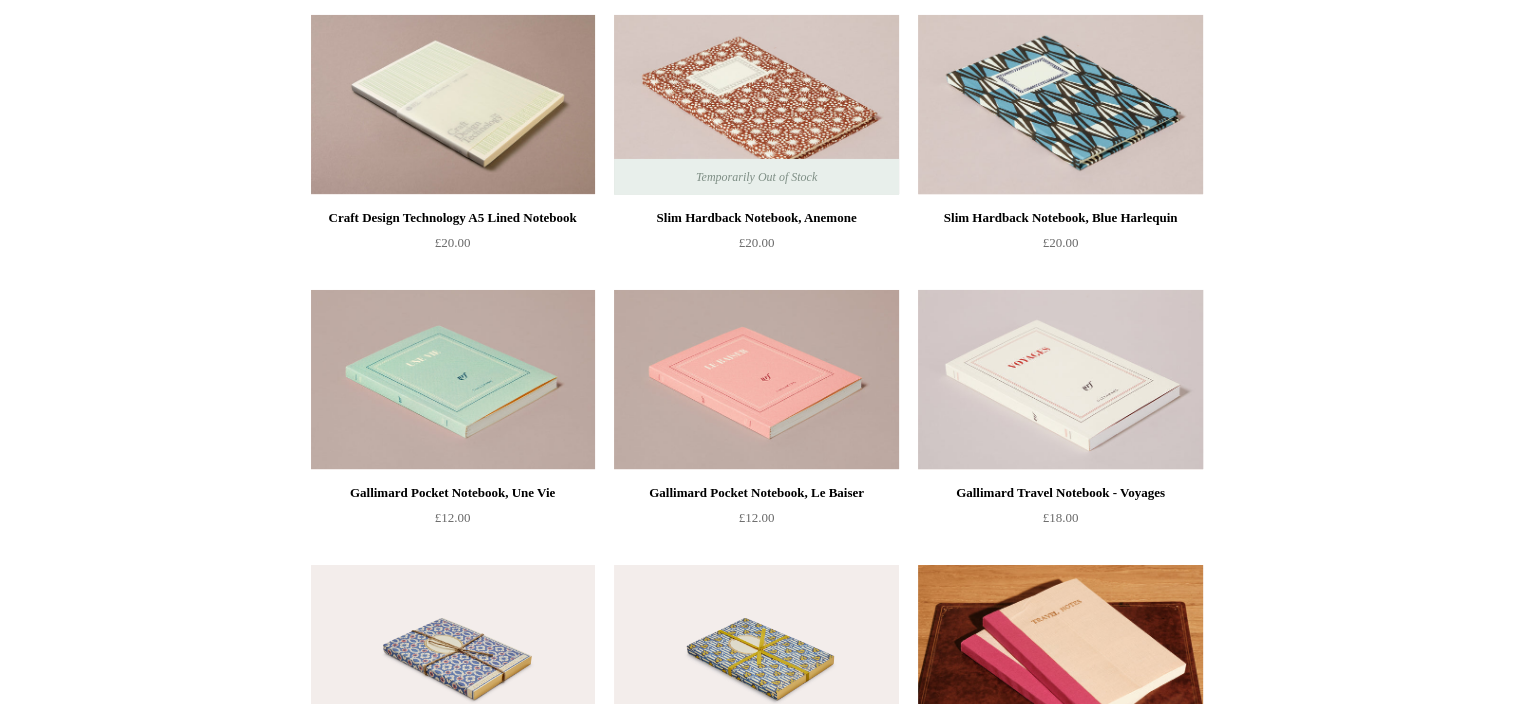 click at bounding box center [1060, 380] 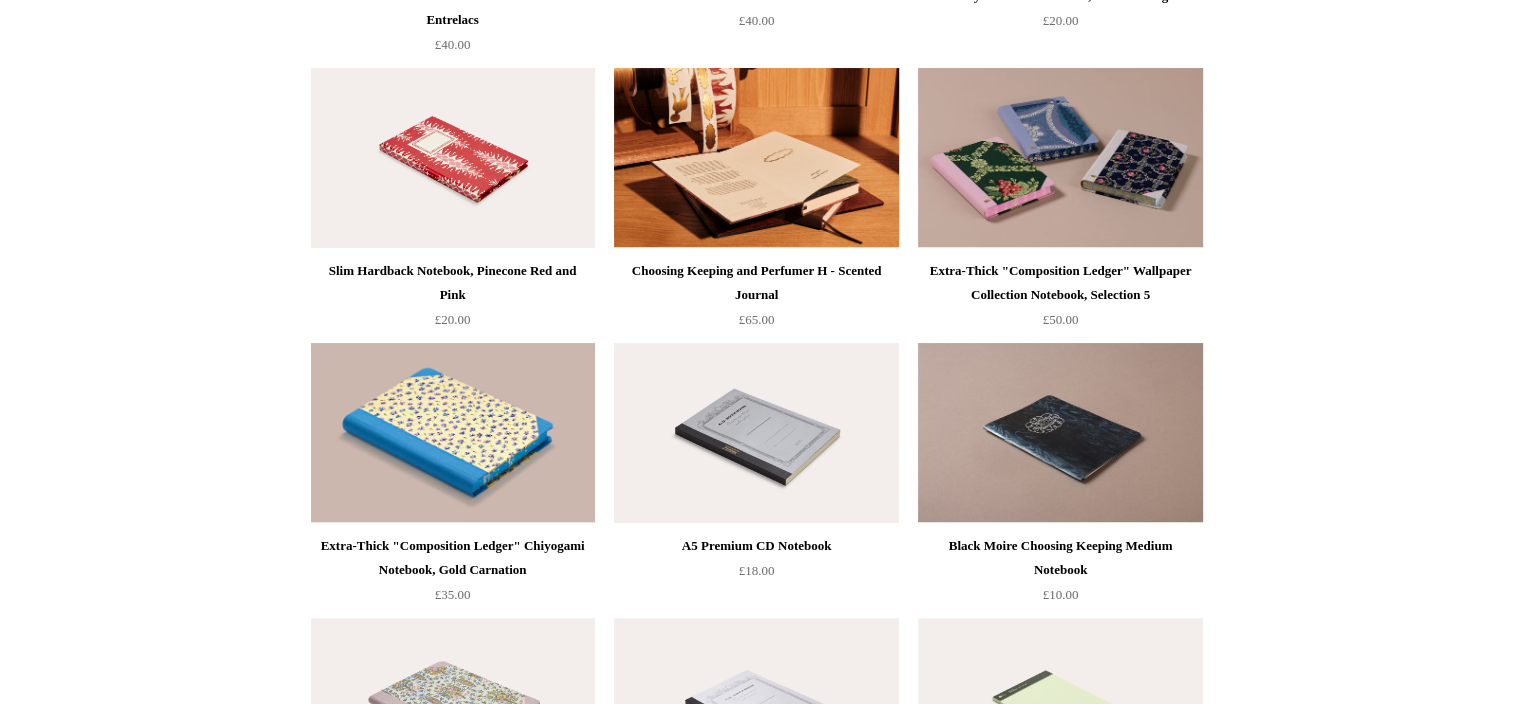 scroll, scrollTop: 7892, scrollLeft: 0, axis: vertical 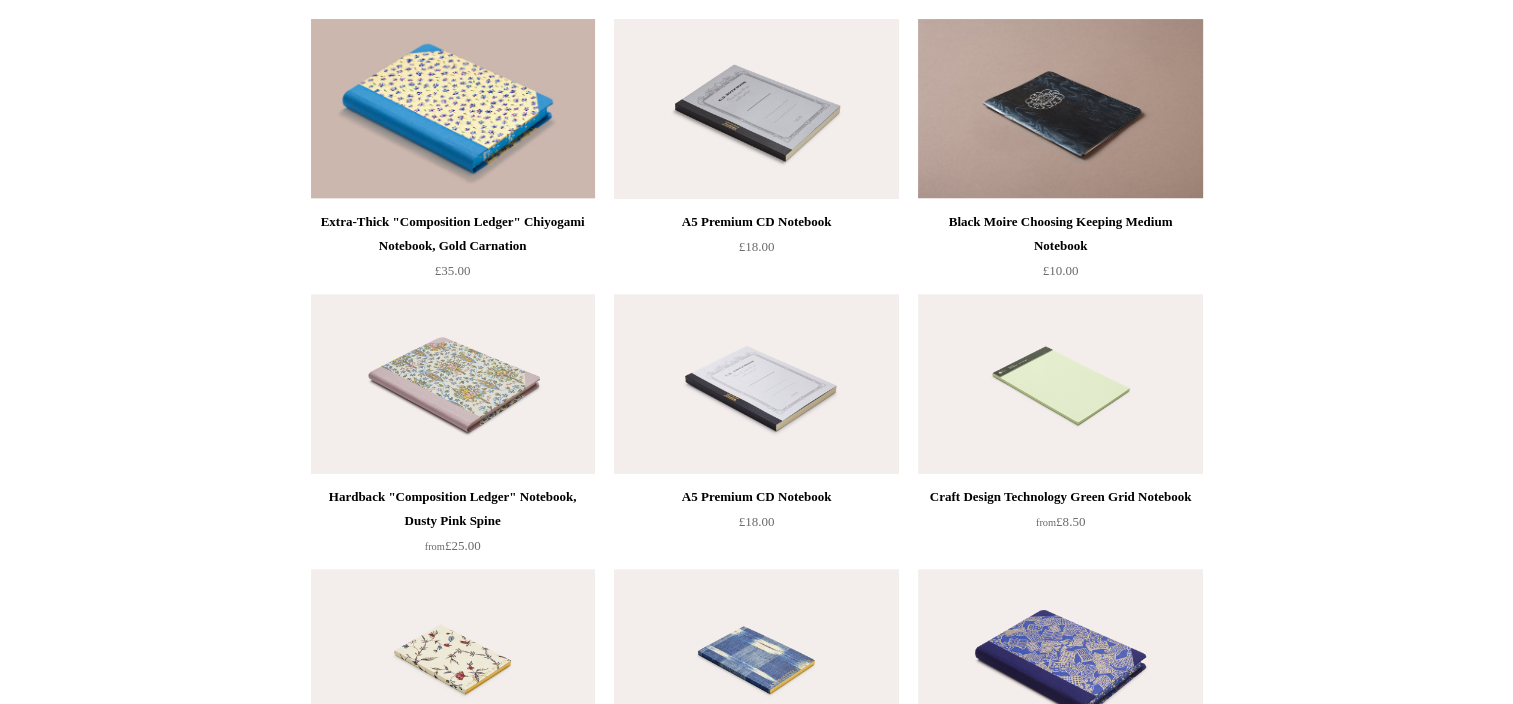 click on "A5 Premium CD Notebook
£18.00" at bounding box center (756, 526) 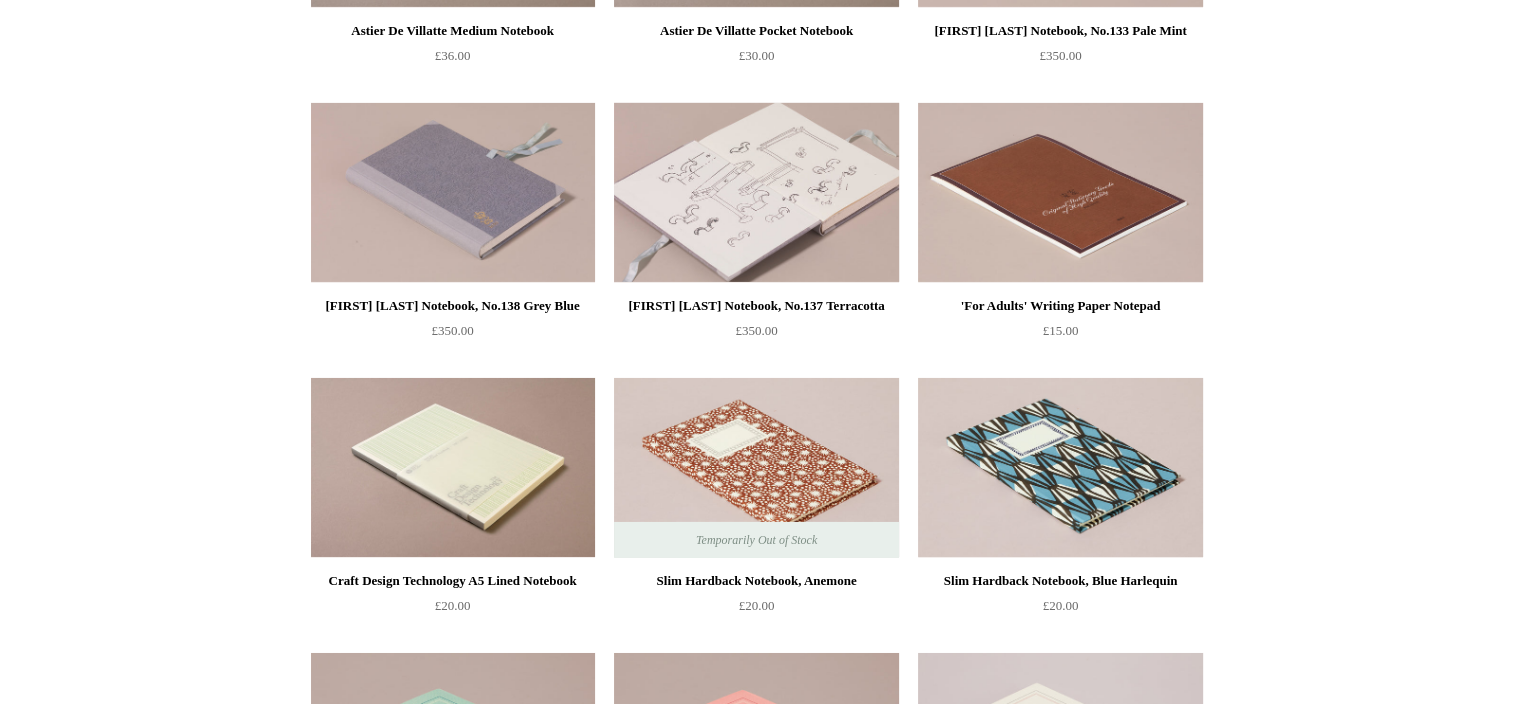 scroll, scrollTop: 6756, scrollLeft: 0, axis: vertical 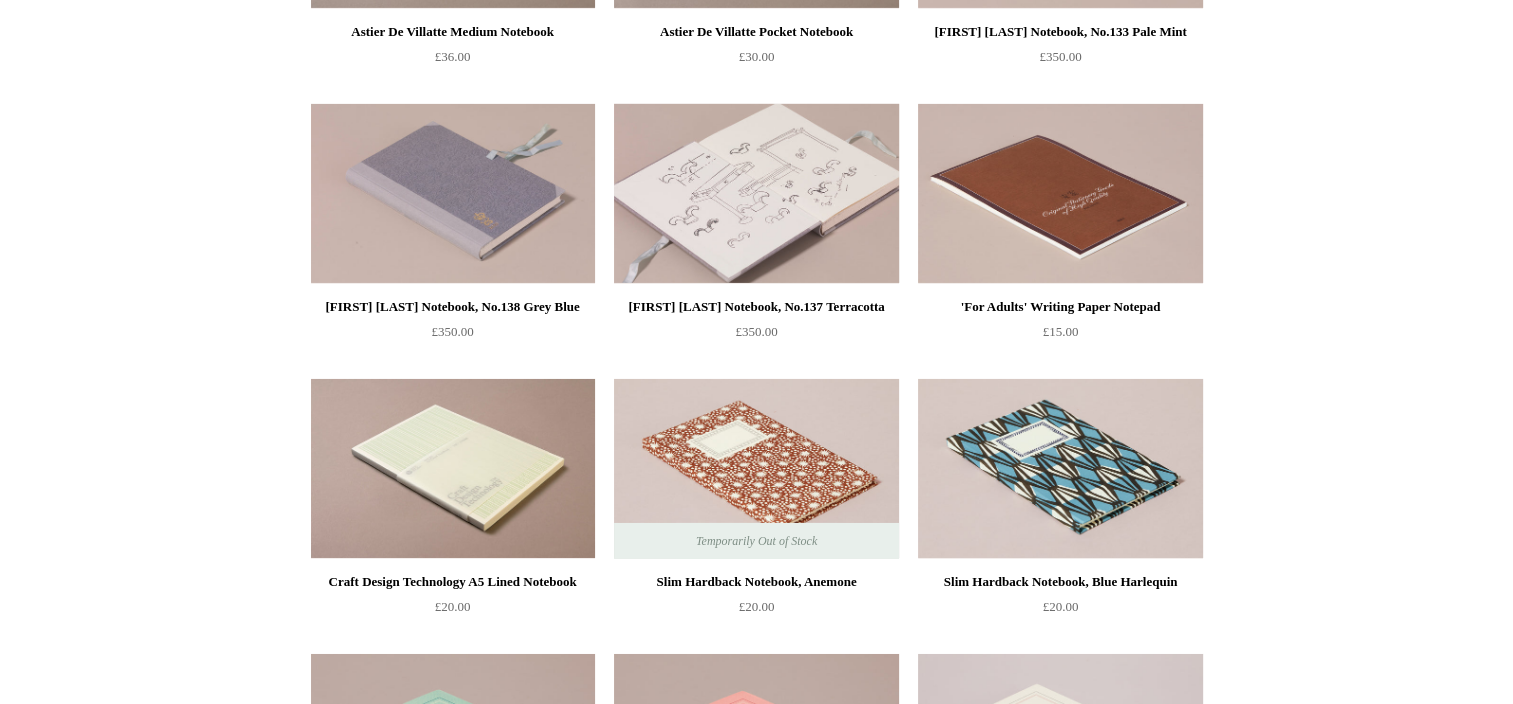 click at bounding box center (756, 194) 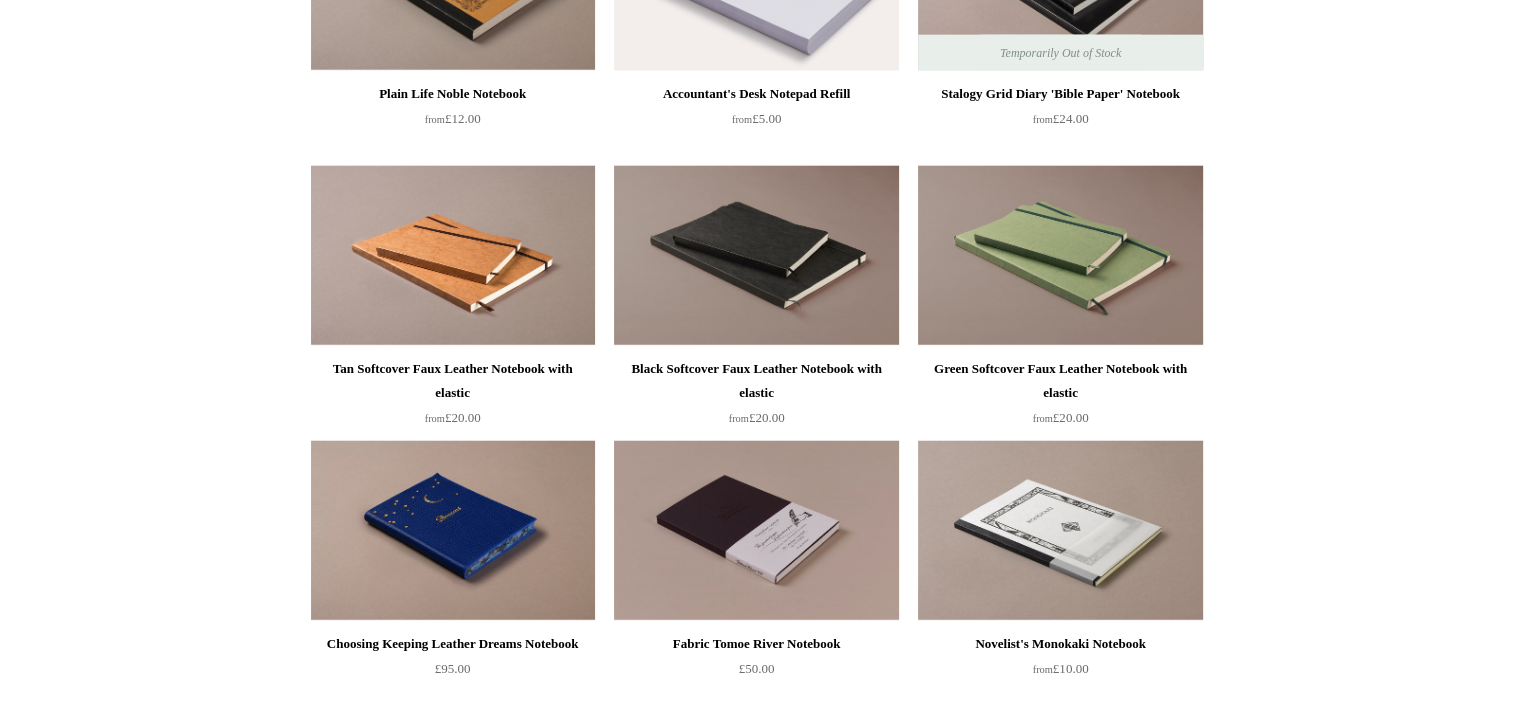 scroll, scrollTop: 5042, scrollLeft: 0, axis: vertical 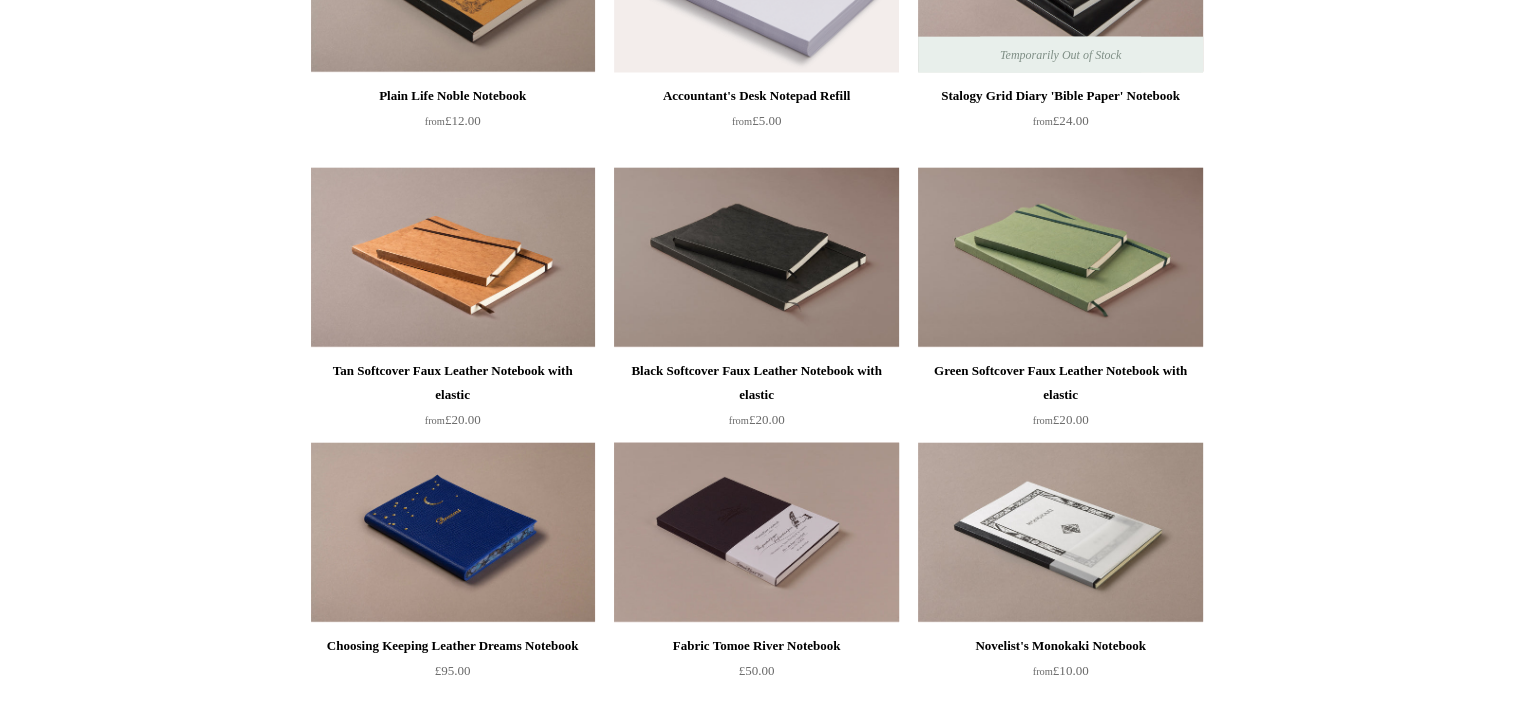 click at bounding box center [756, 533] 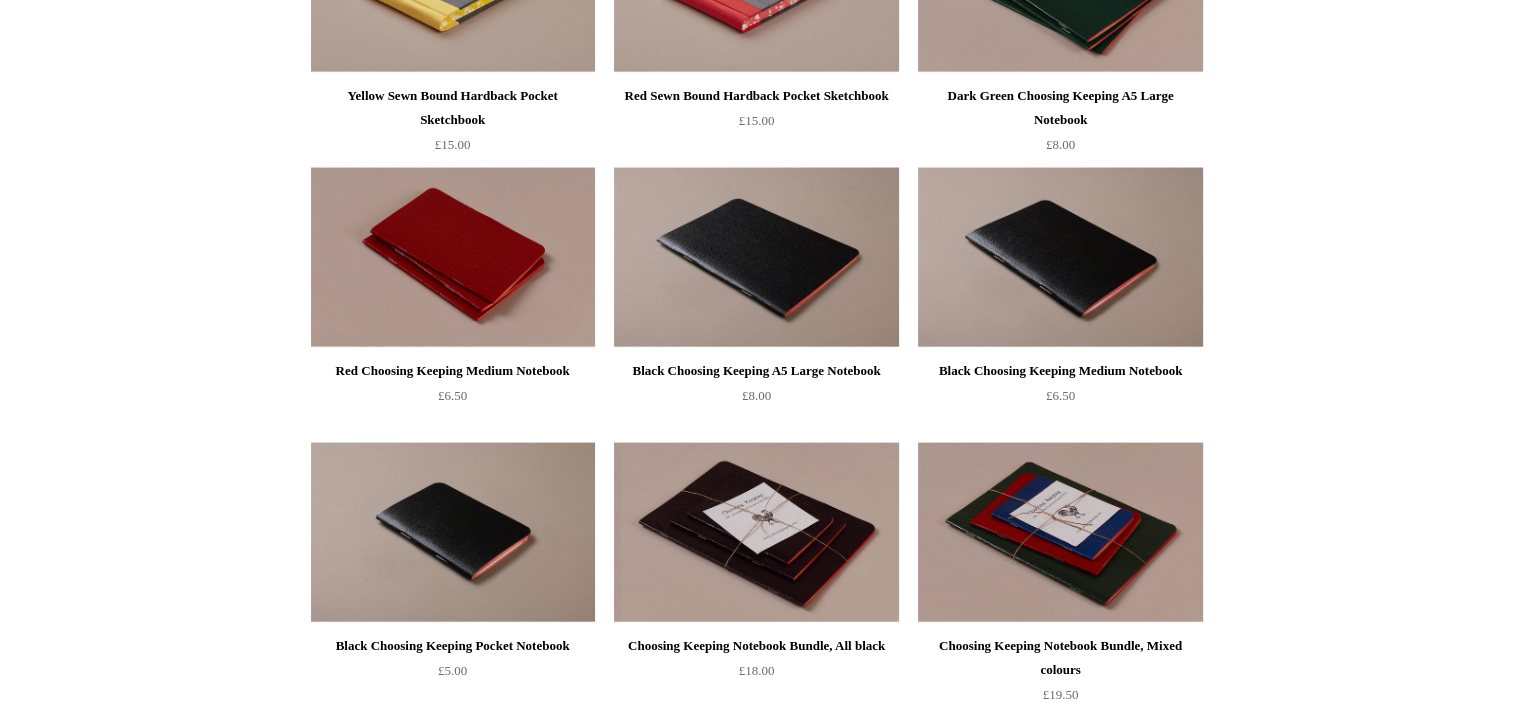 scroll, scrollTop: 4228, scrollLeft: 0, axis: vertical 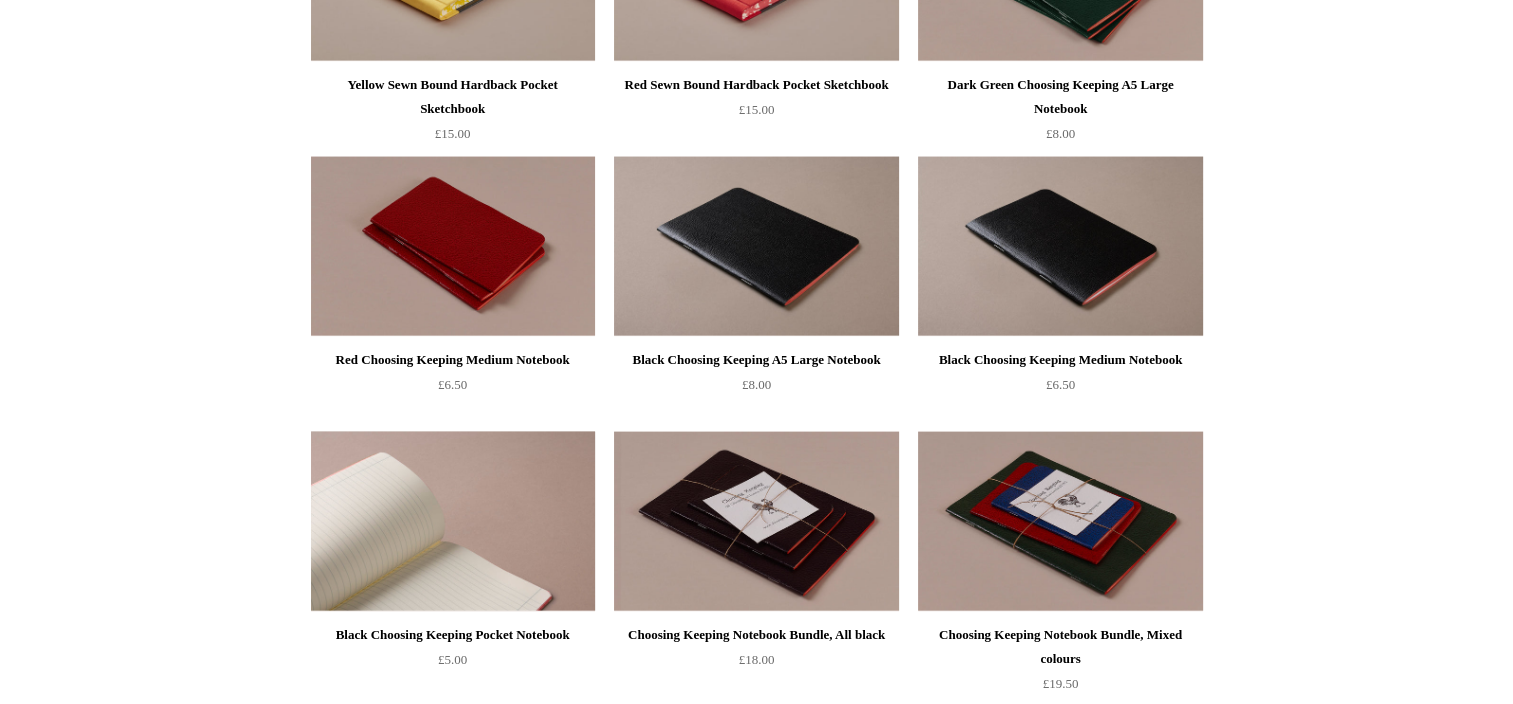 click at bounding box center (453, 522) 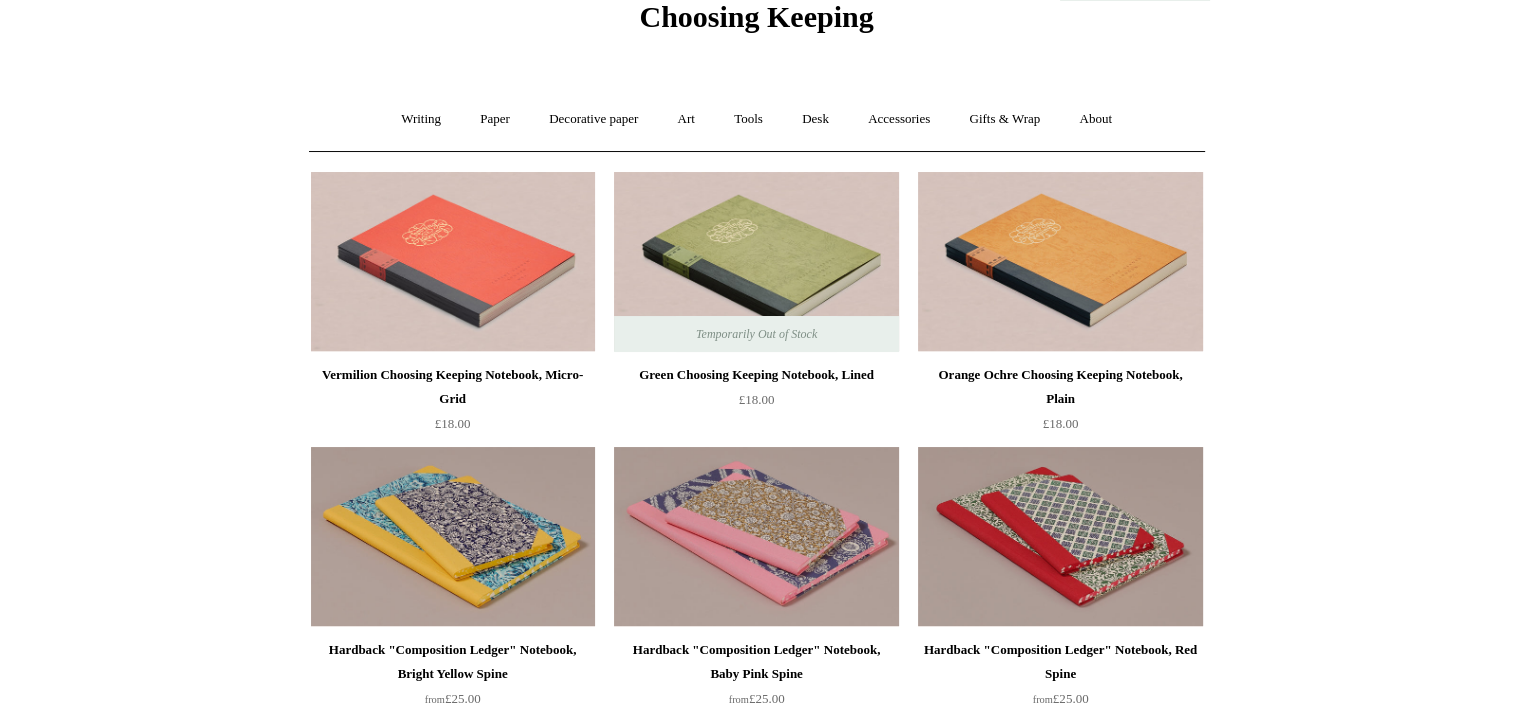 scroll, scrollTop: 84, scrollLeft: 0, axis: vertical 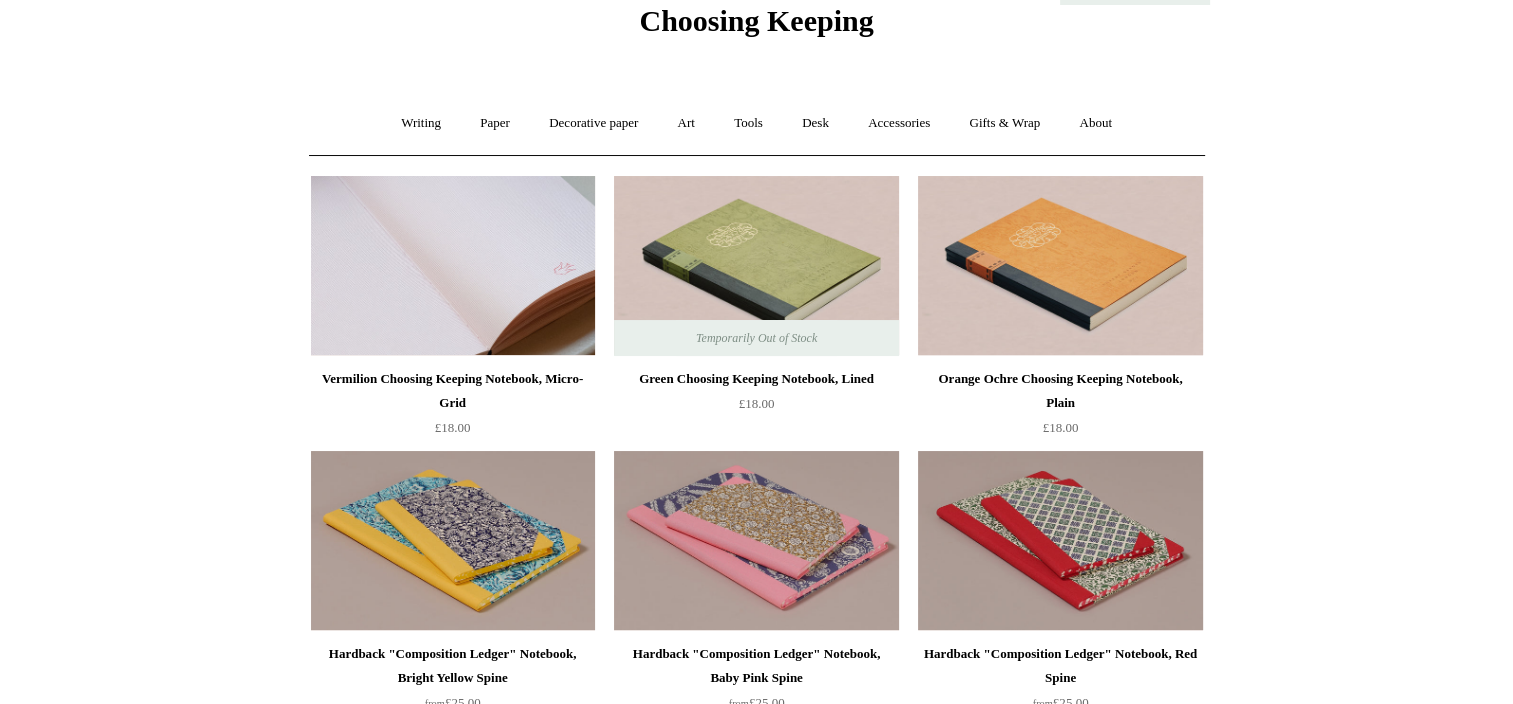 click at bounding box center [453, 266] 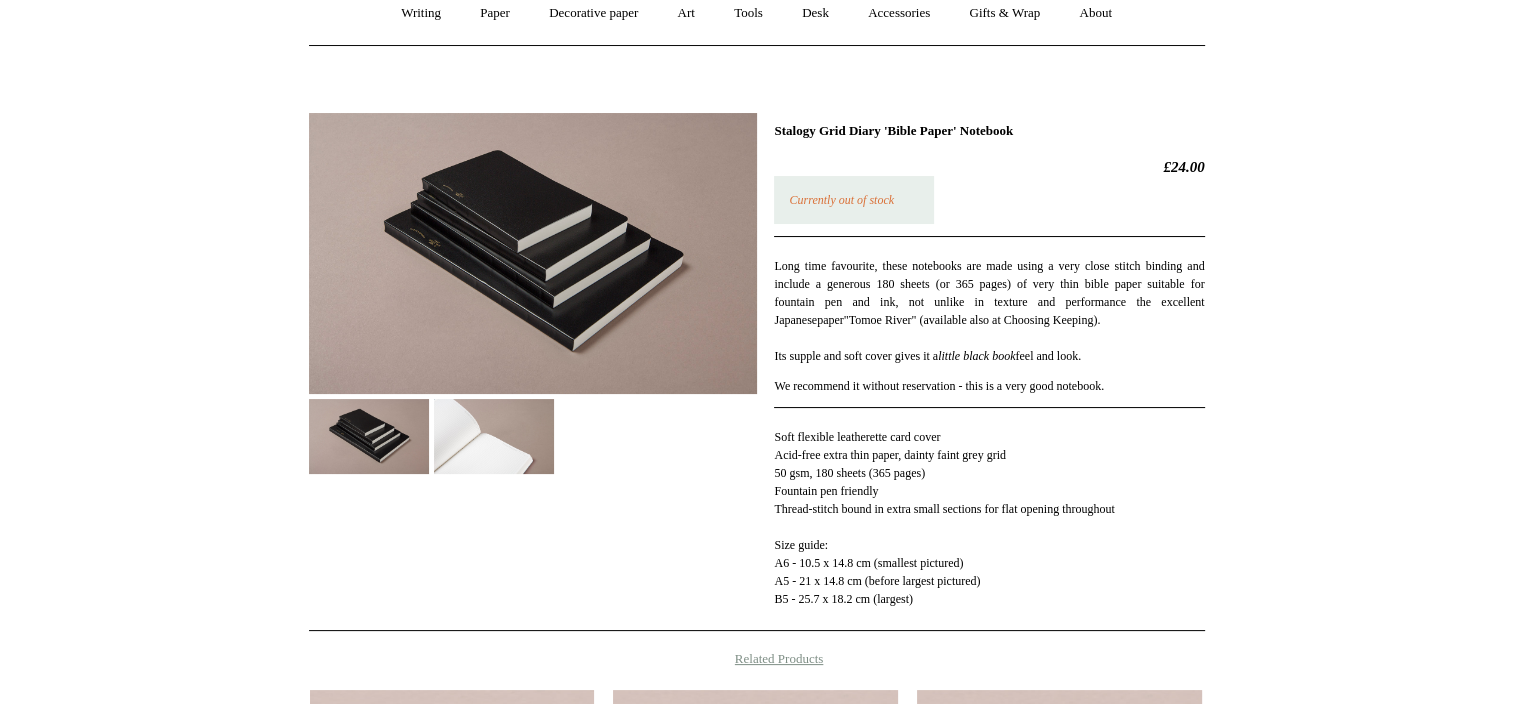 scroll, scrollTop: 192, scrollLeft: 0, axis: vertical 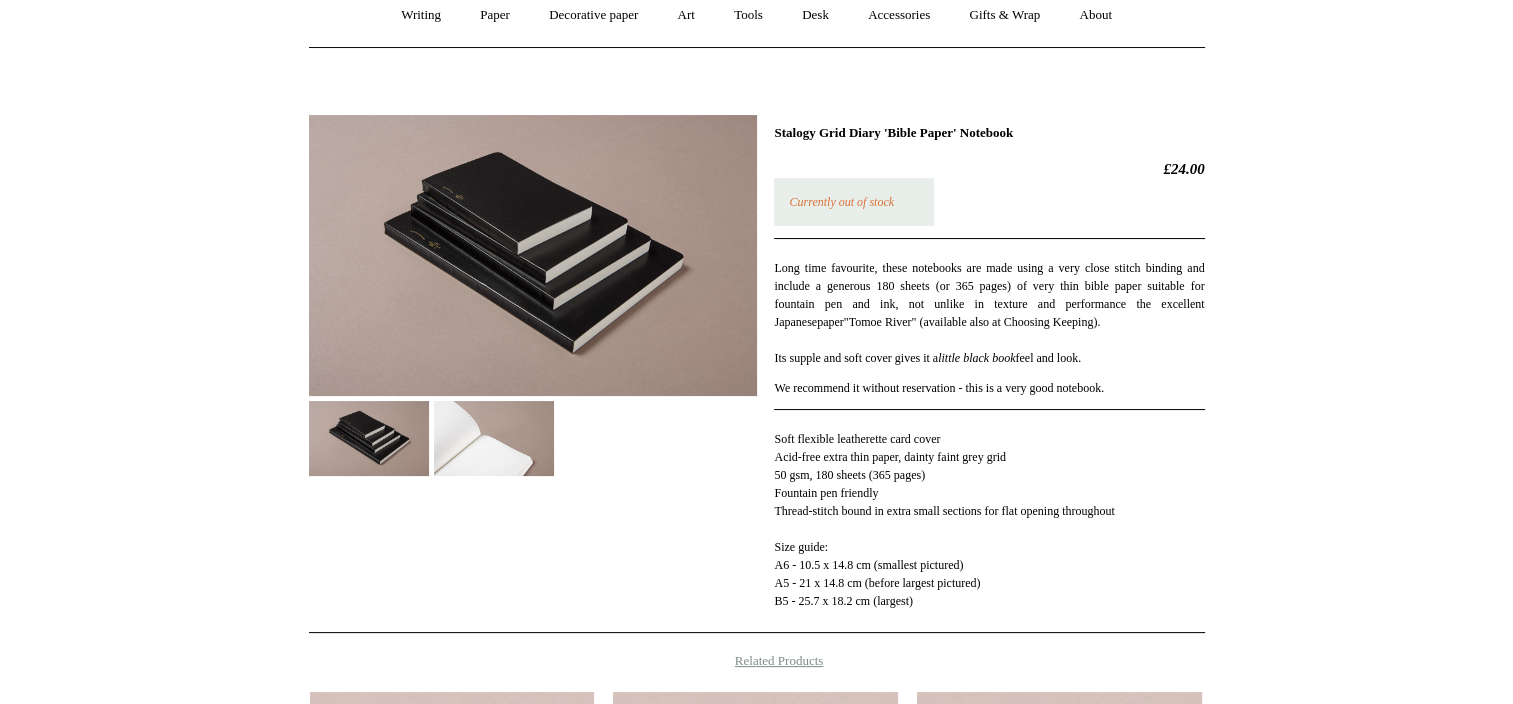 click at bounding box center (494, 438) 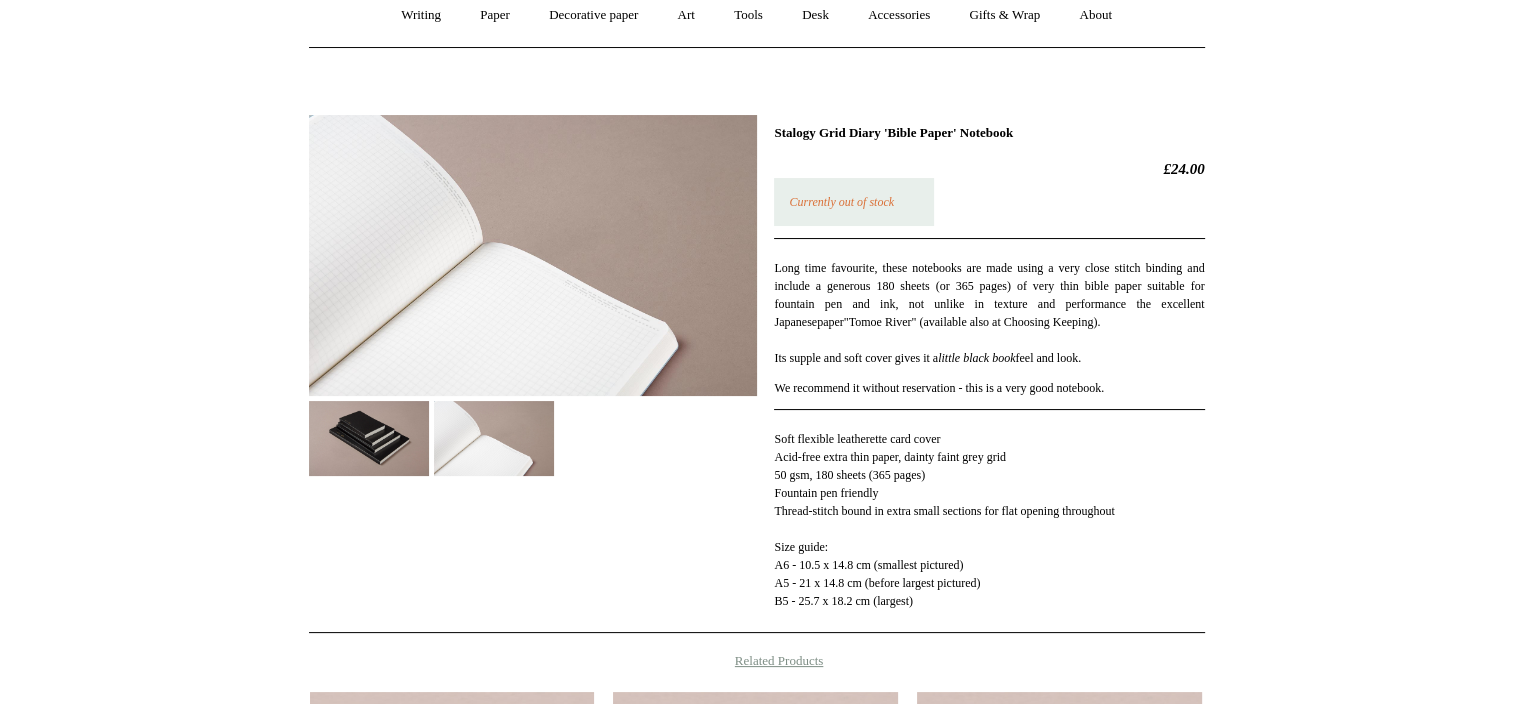 click at bounding box center (369, 438) 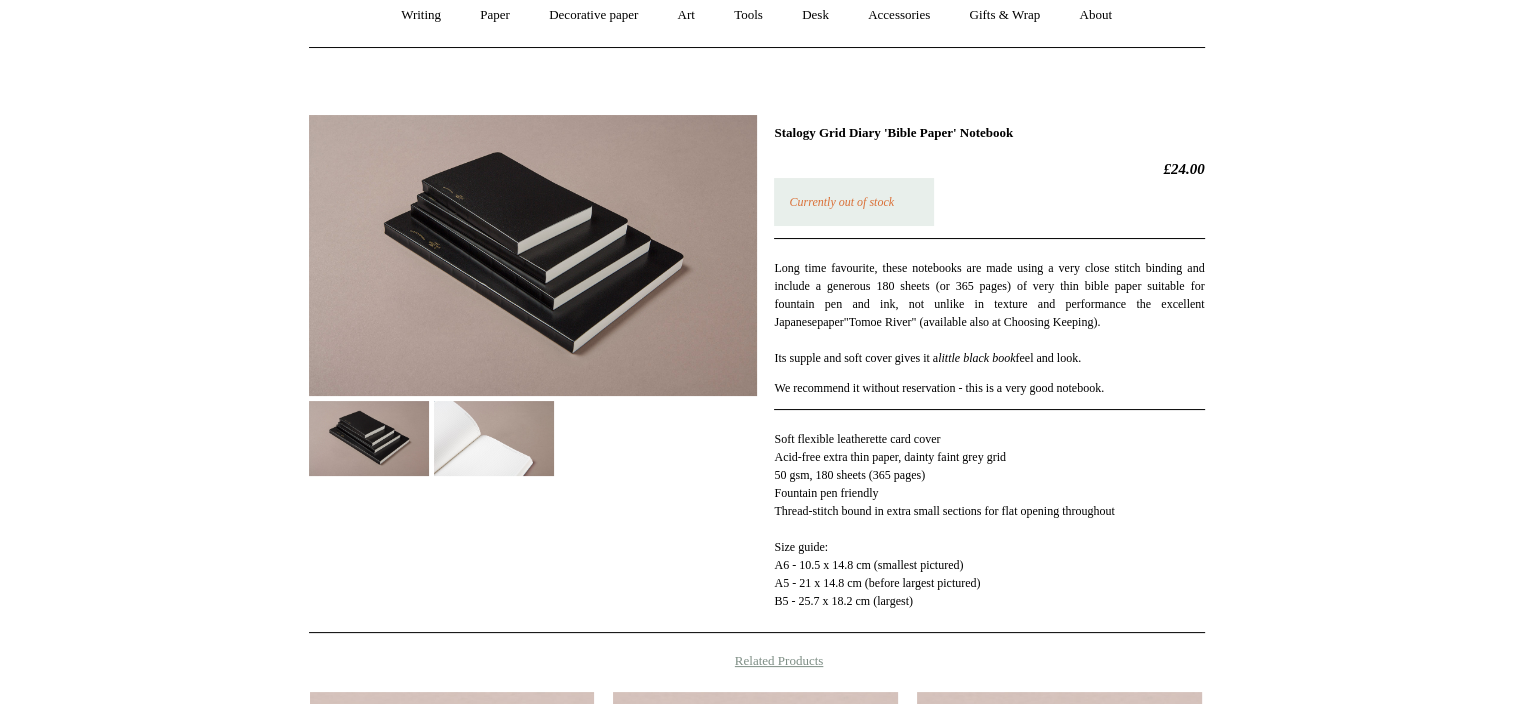 click at bounding box center (494, 438) 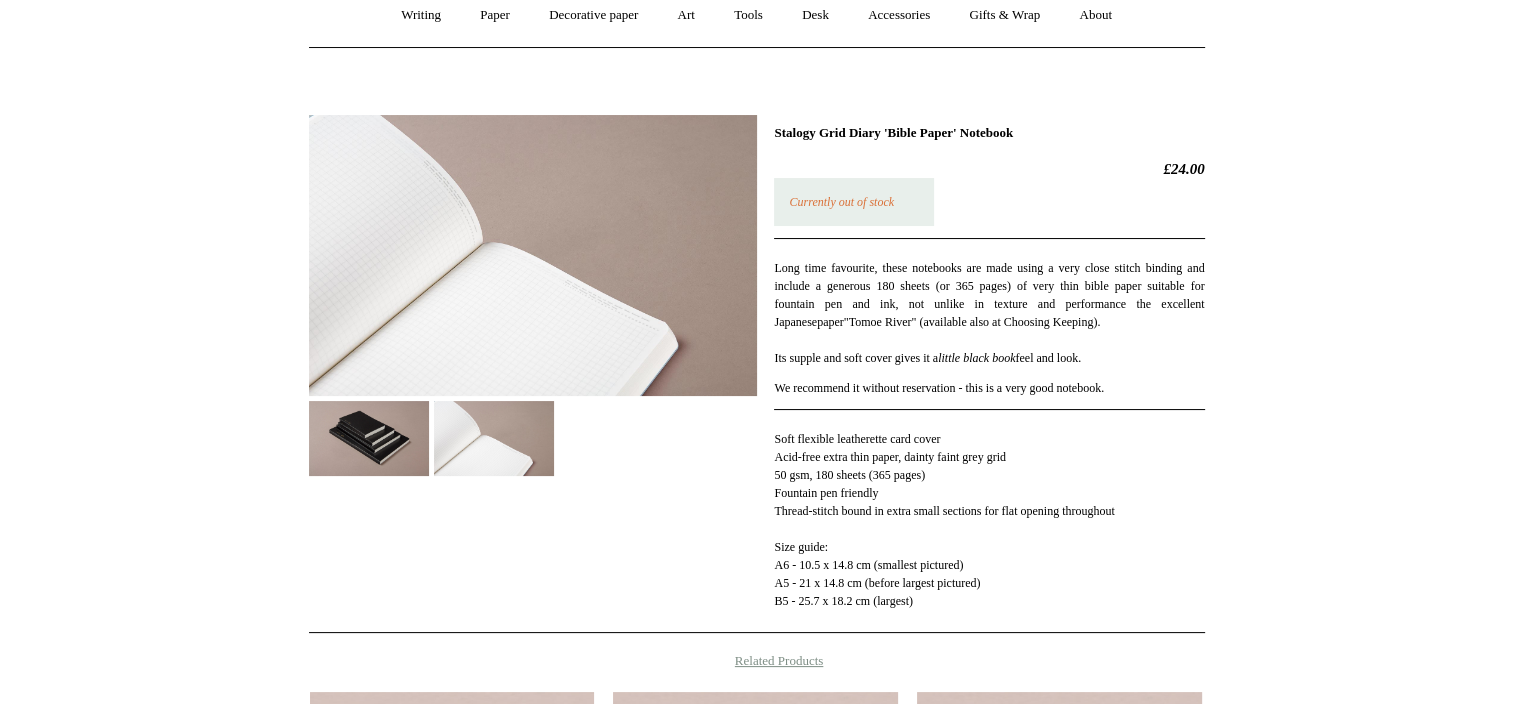 click at bounding box center (533, 255) 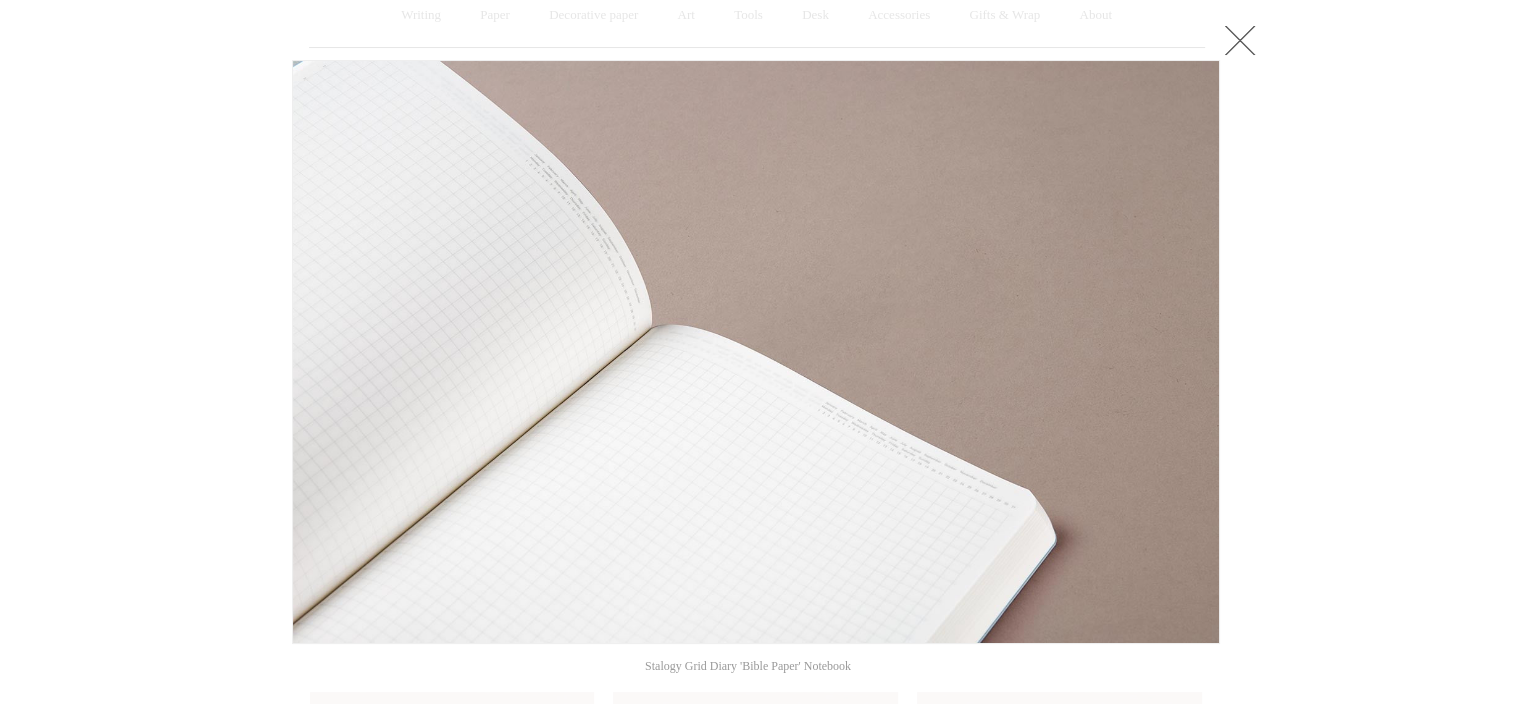 click at bounding box center [756, 538] 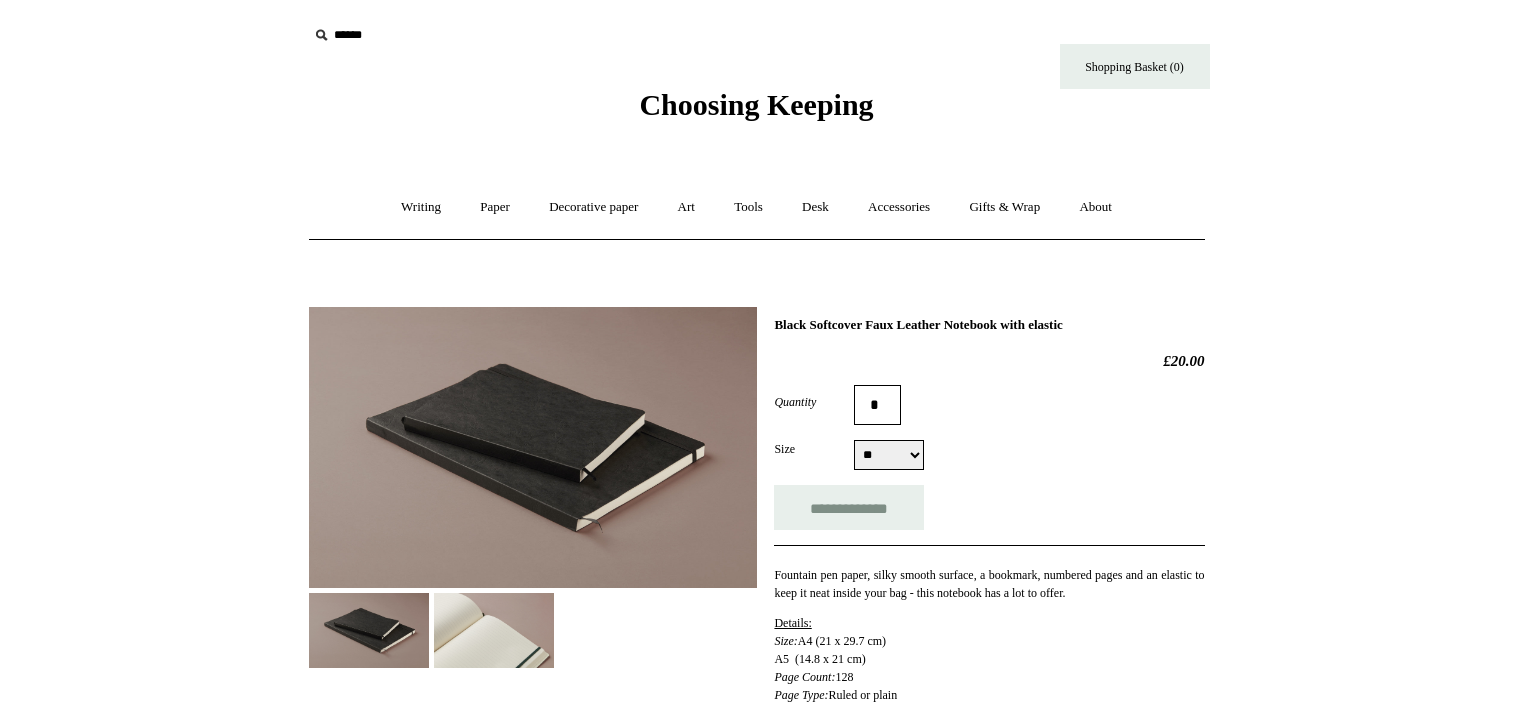 scroll, scrollTop: 0, scrollLeft: 0, axis: both 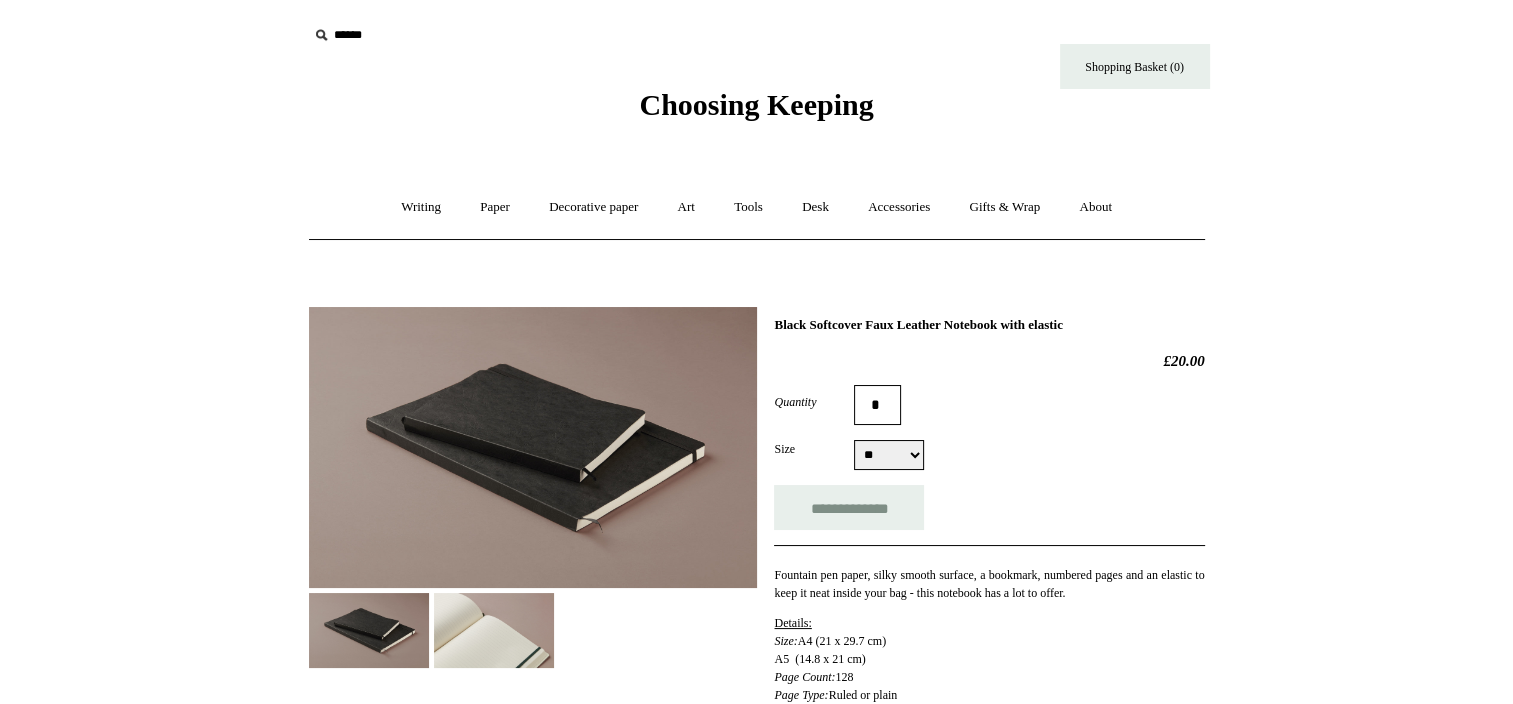 click at bounding box center (494, 630) 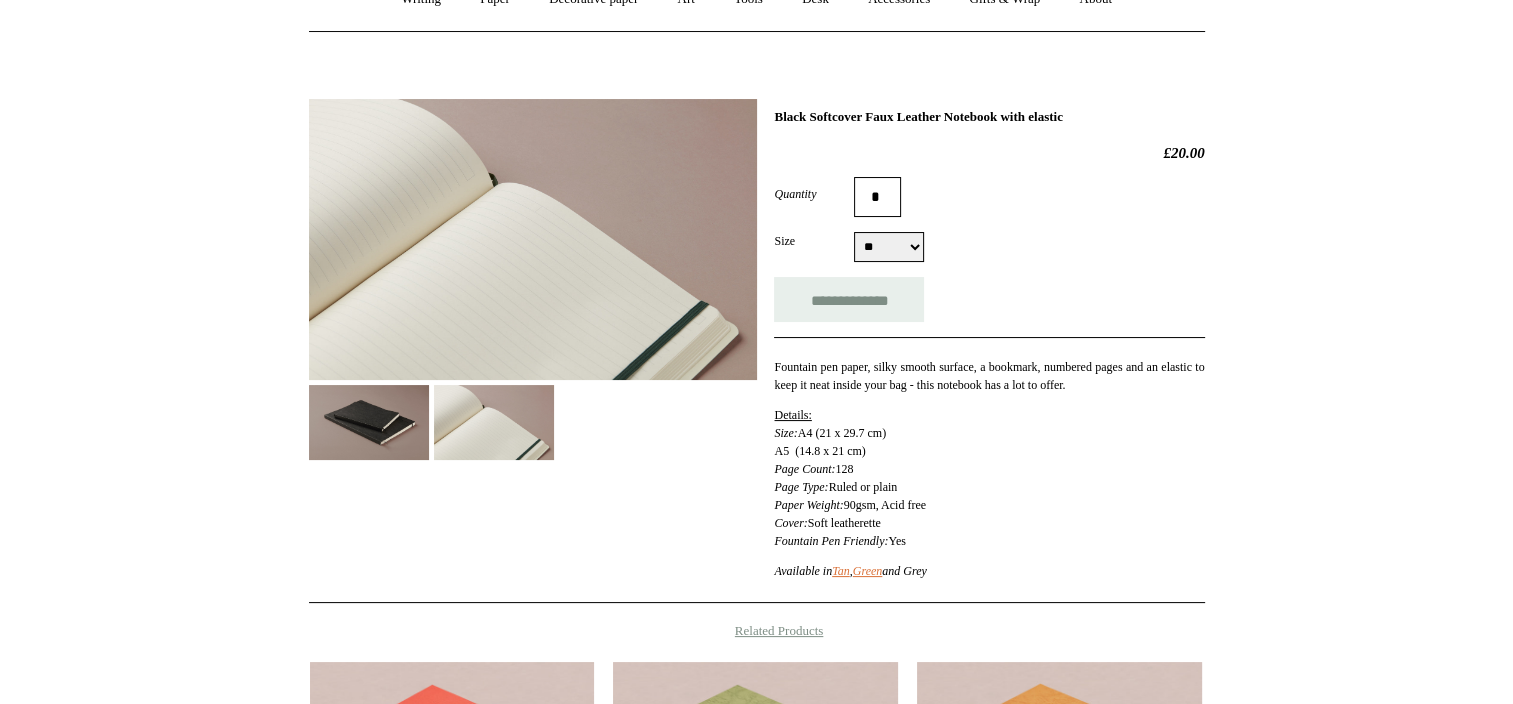 scroll, scrollTop: 208, scrollLeft: 0, axis: vertical 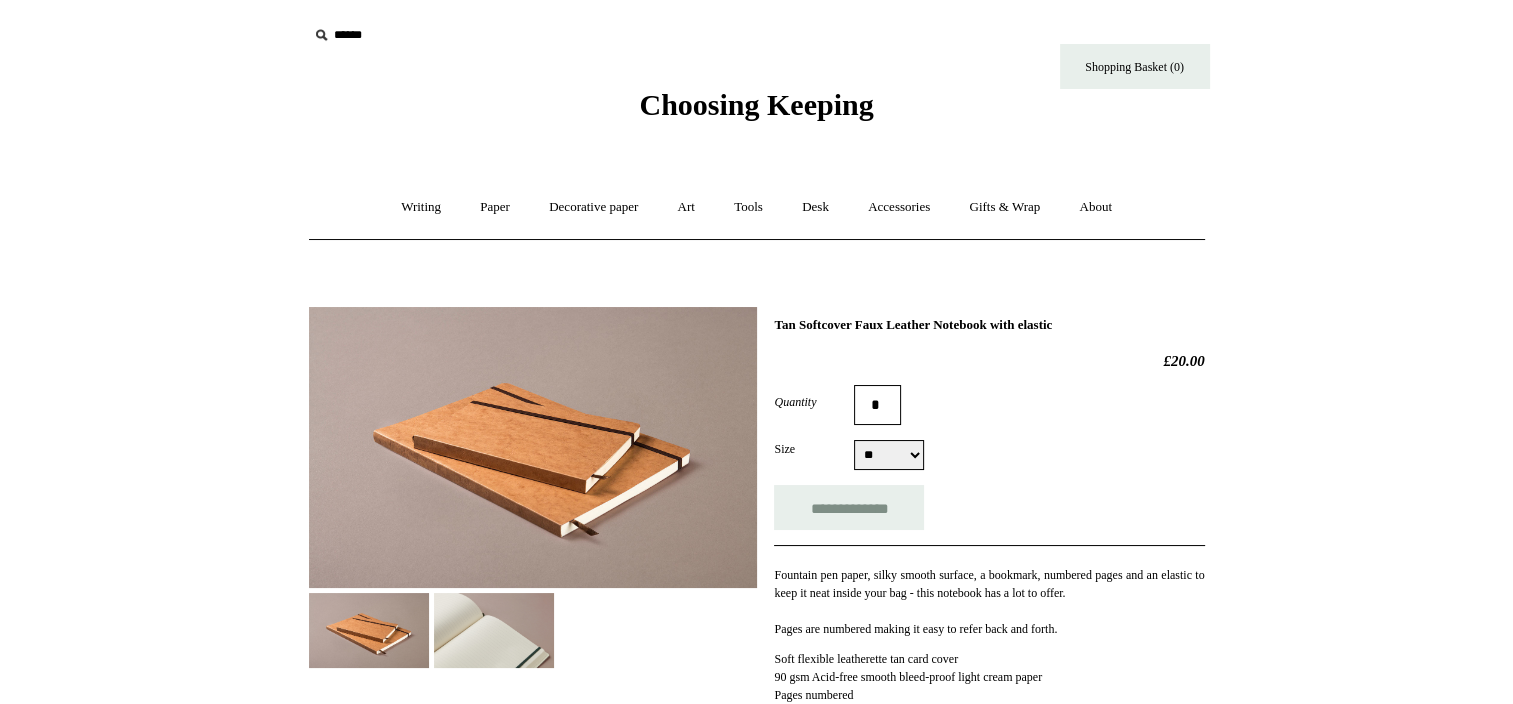 click at bounding box center [494, 630] 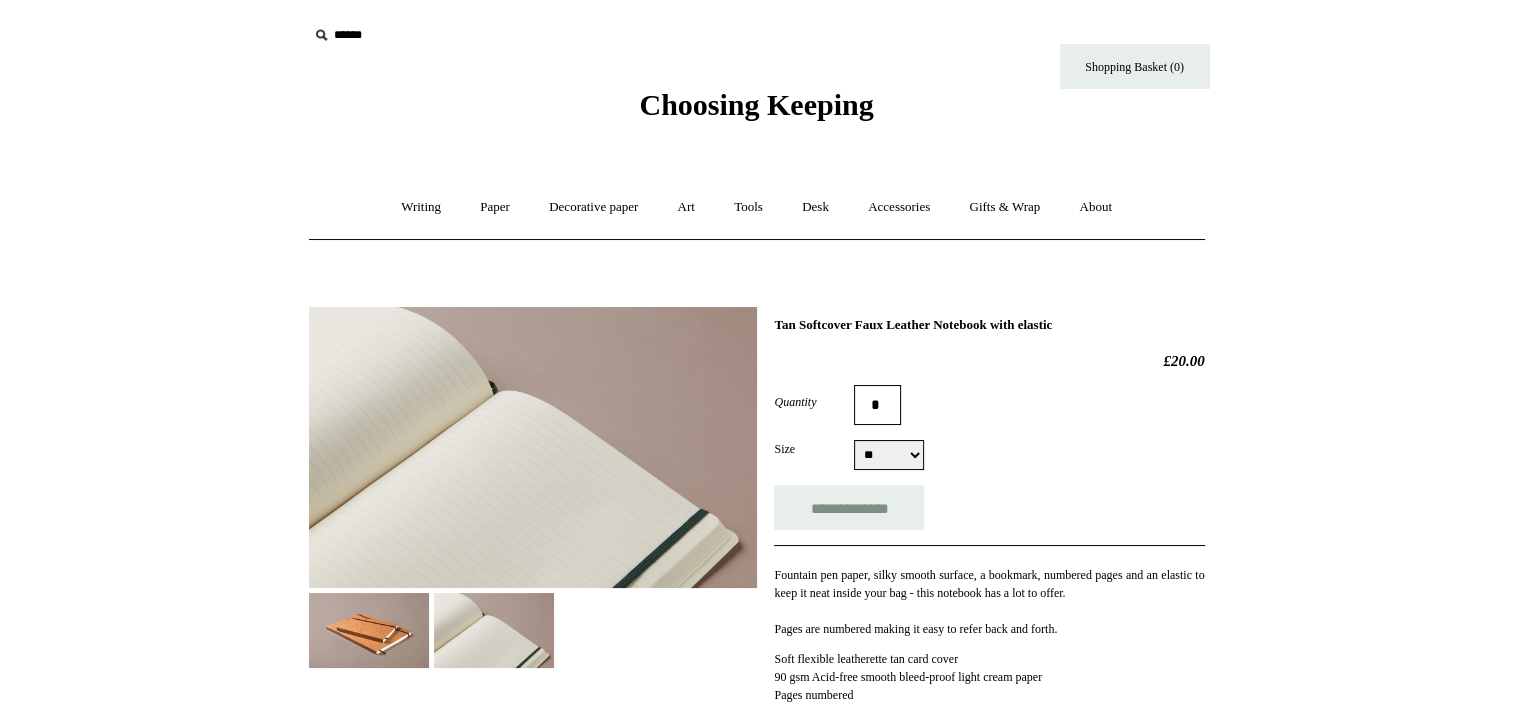 click at bounding box center (369, 630) 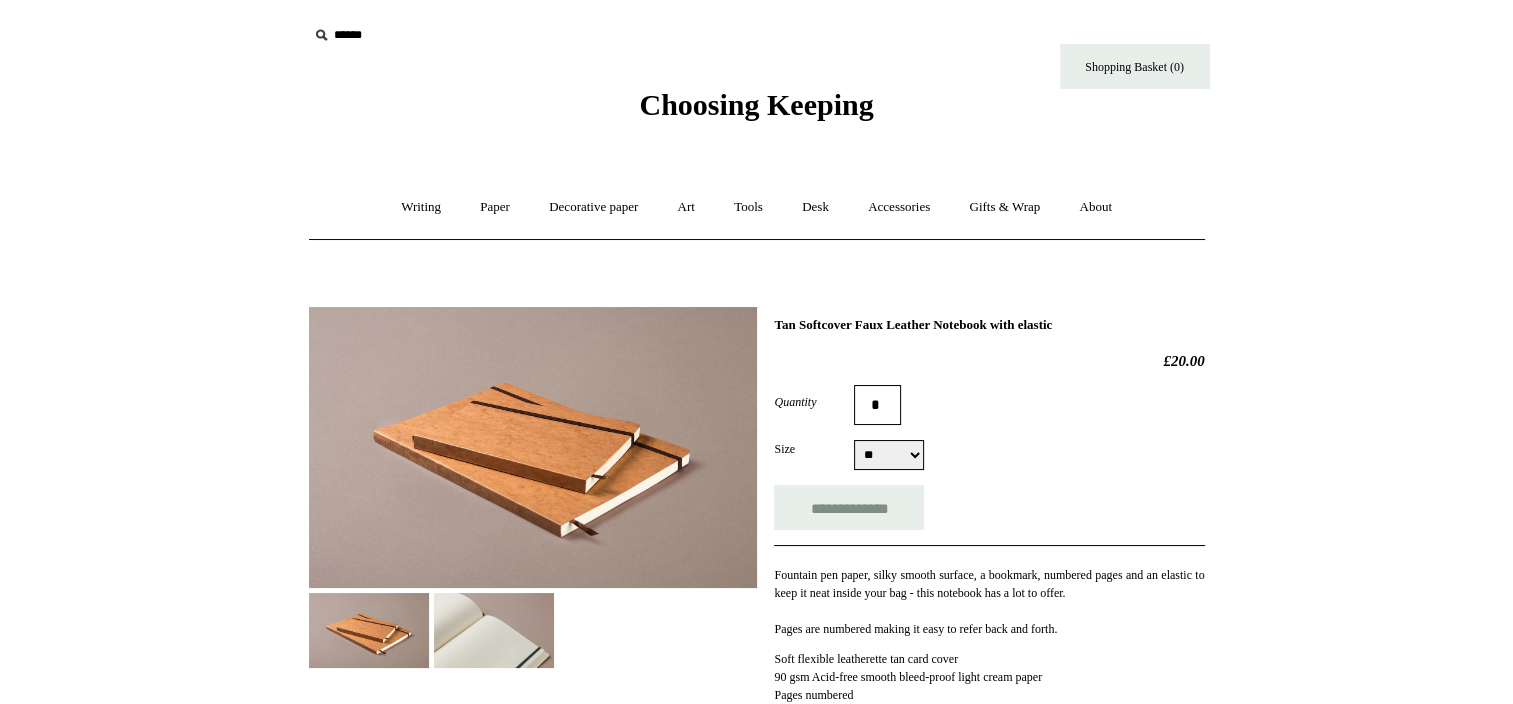 click at bounding box center [533, 447] 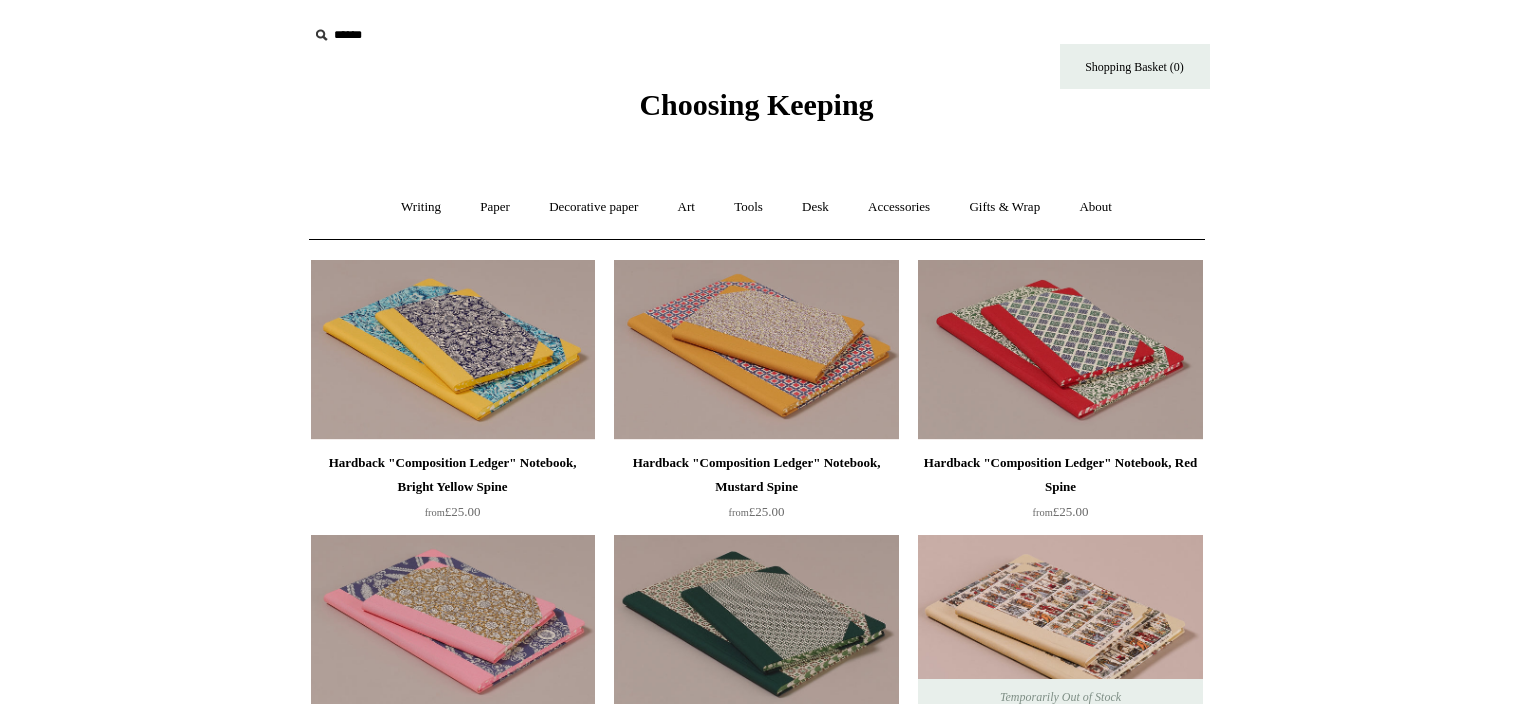 scroll, scrollTop: 0, scrollLeft: 0, axis: both 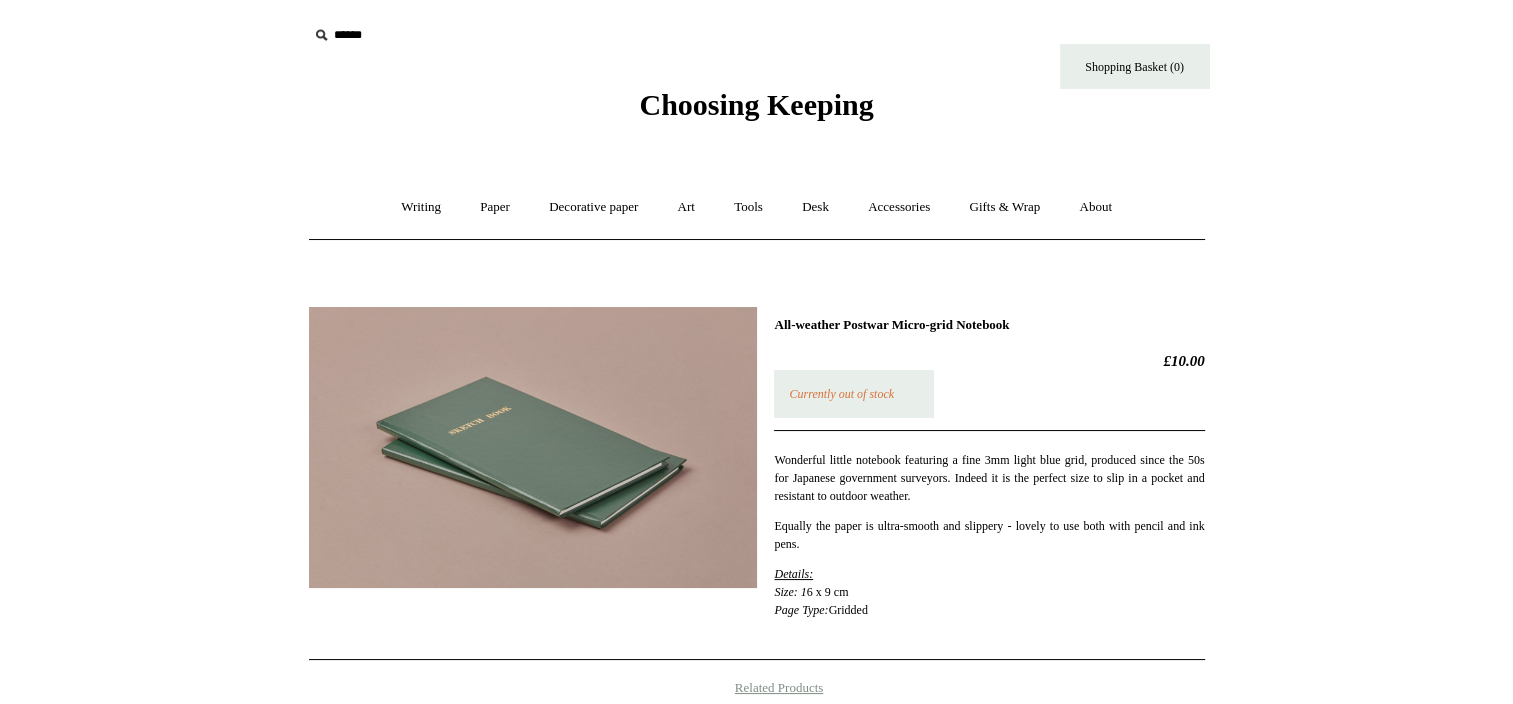 click at bounding box center (533, 447) 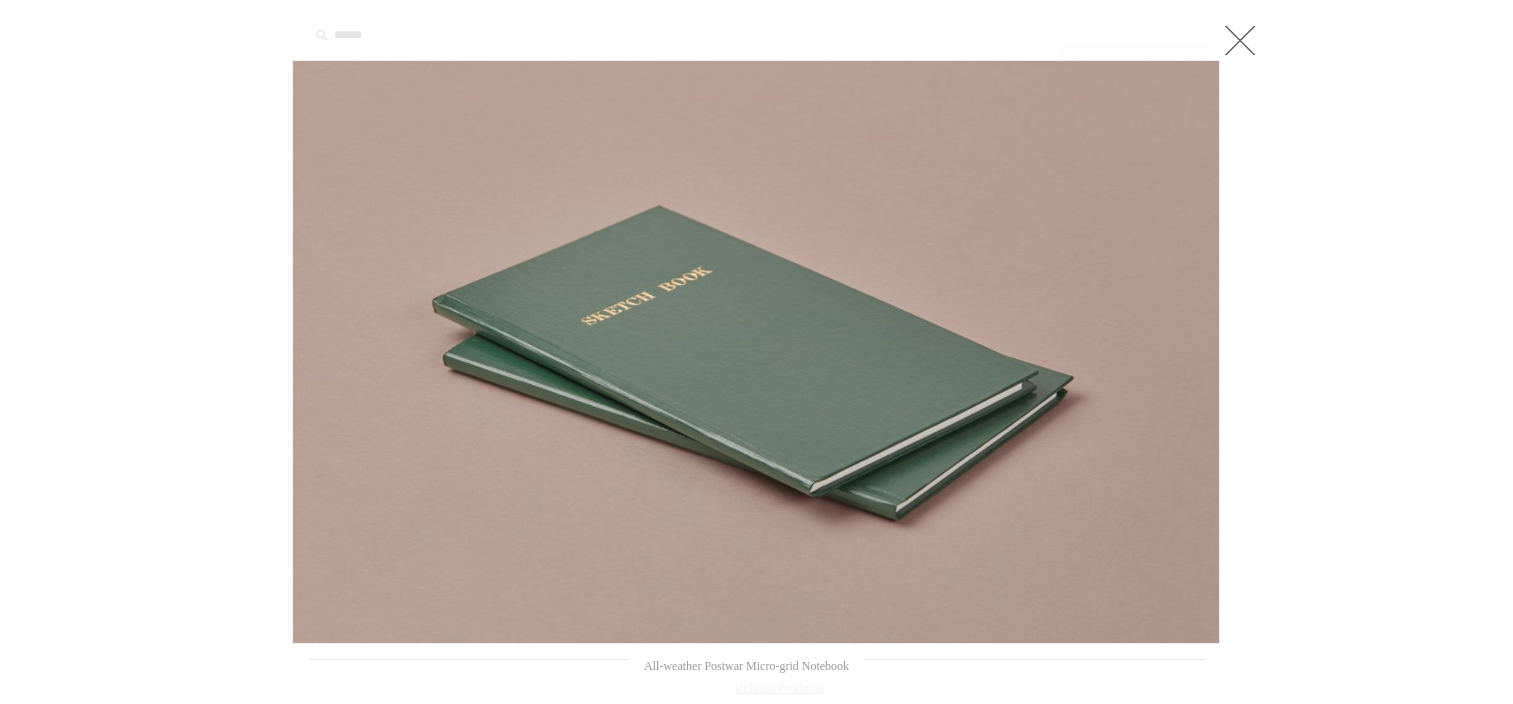 click at bounding box center (282, 352) 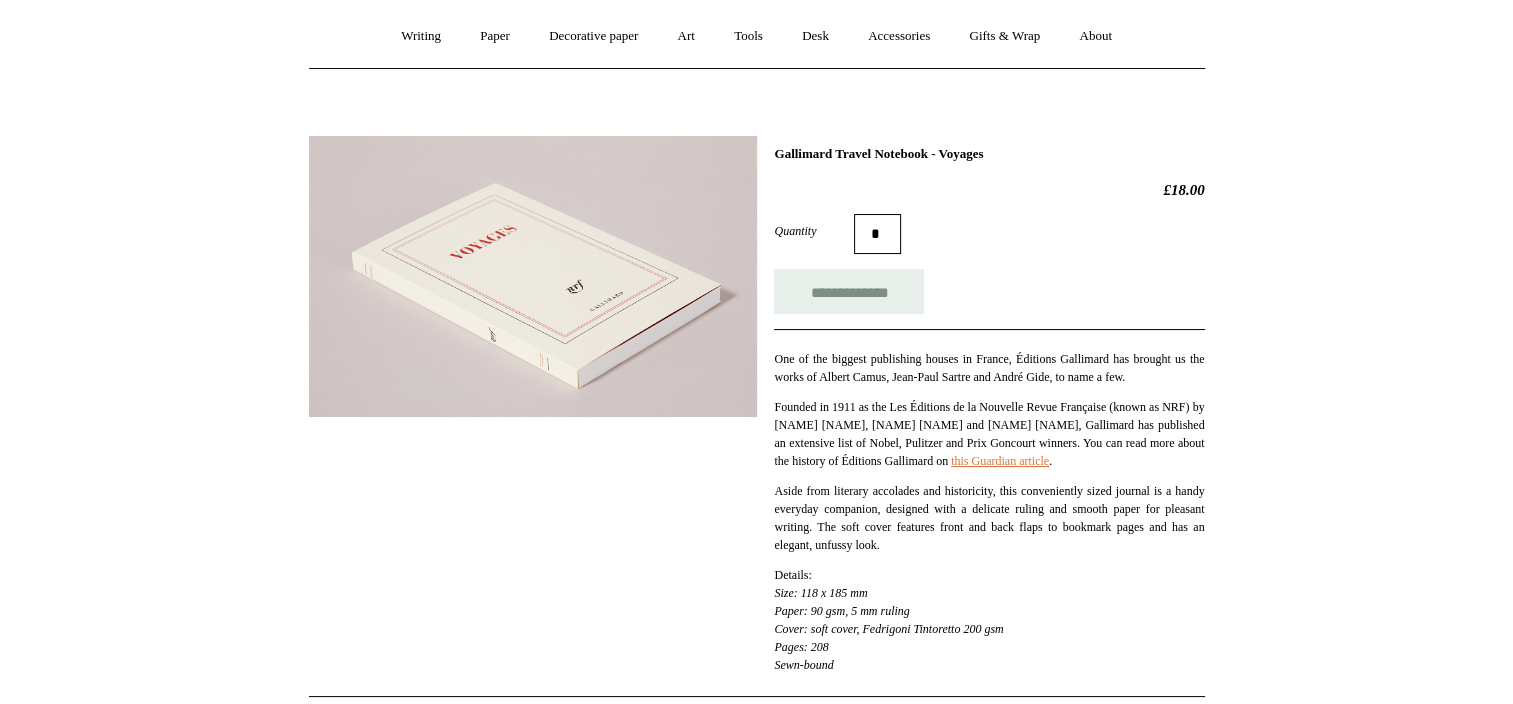 scroll, scrollTop: 172, scrollLeft: 0, axis: vertical 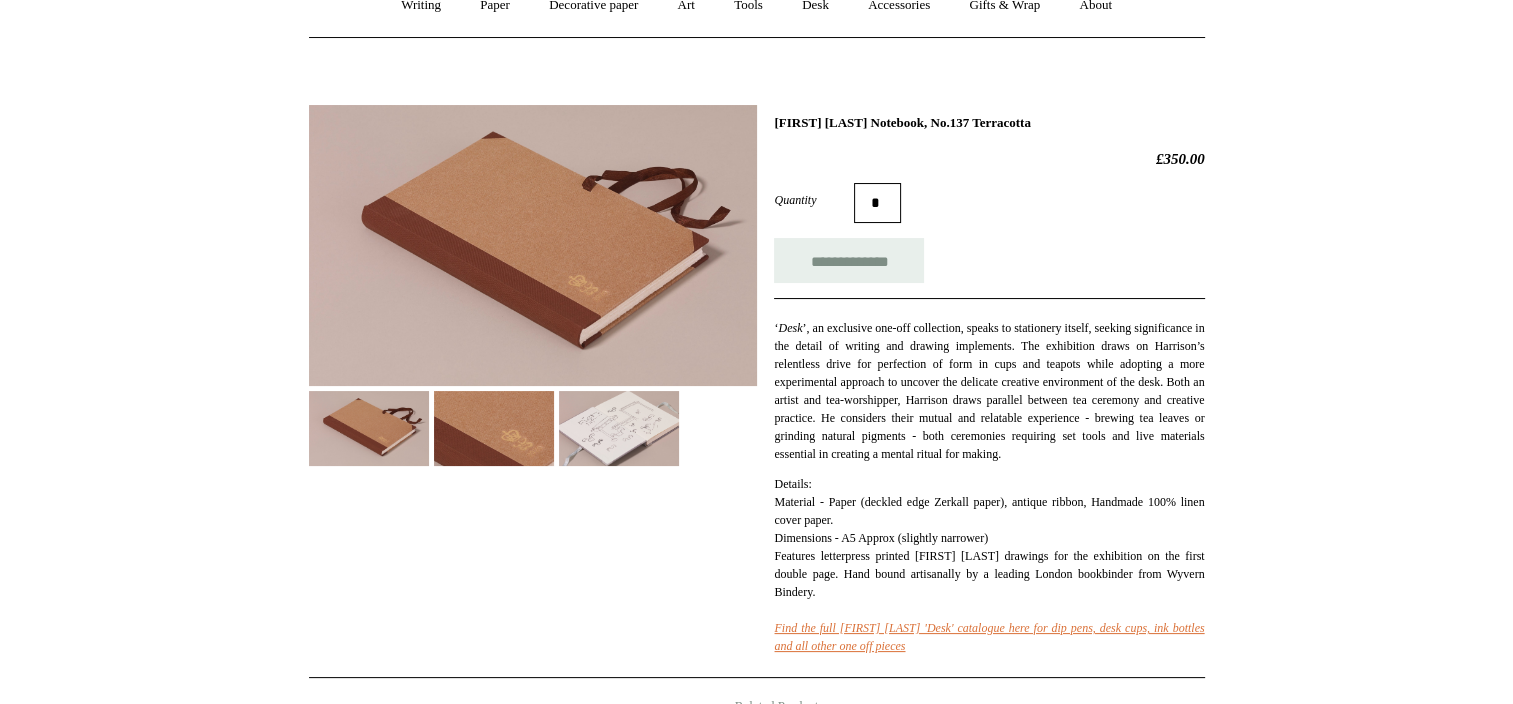 click at bounding box center [619, 428] 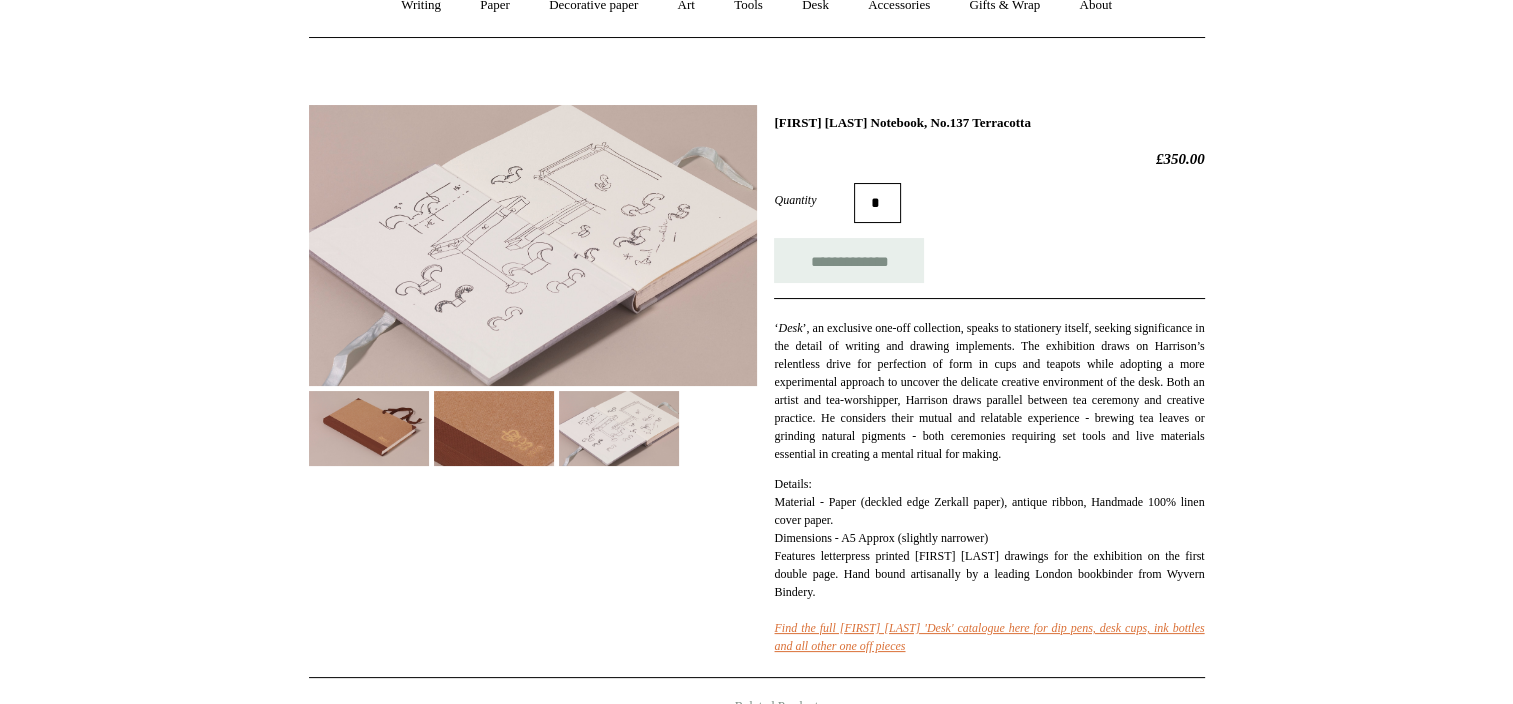 click at bounding box center (494, 428) 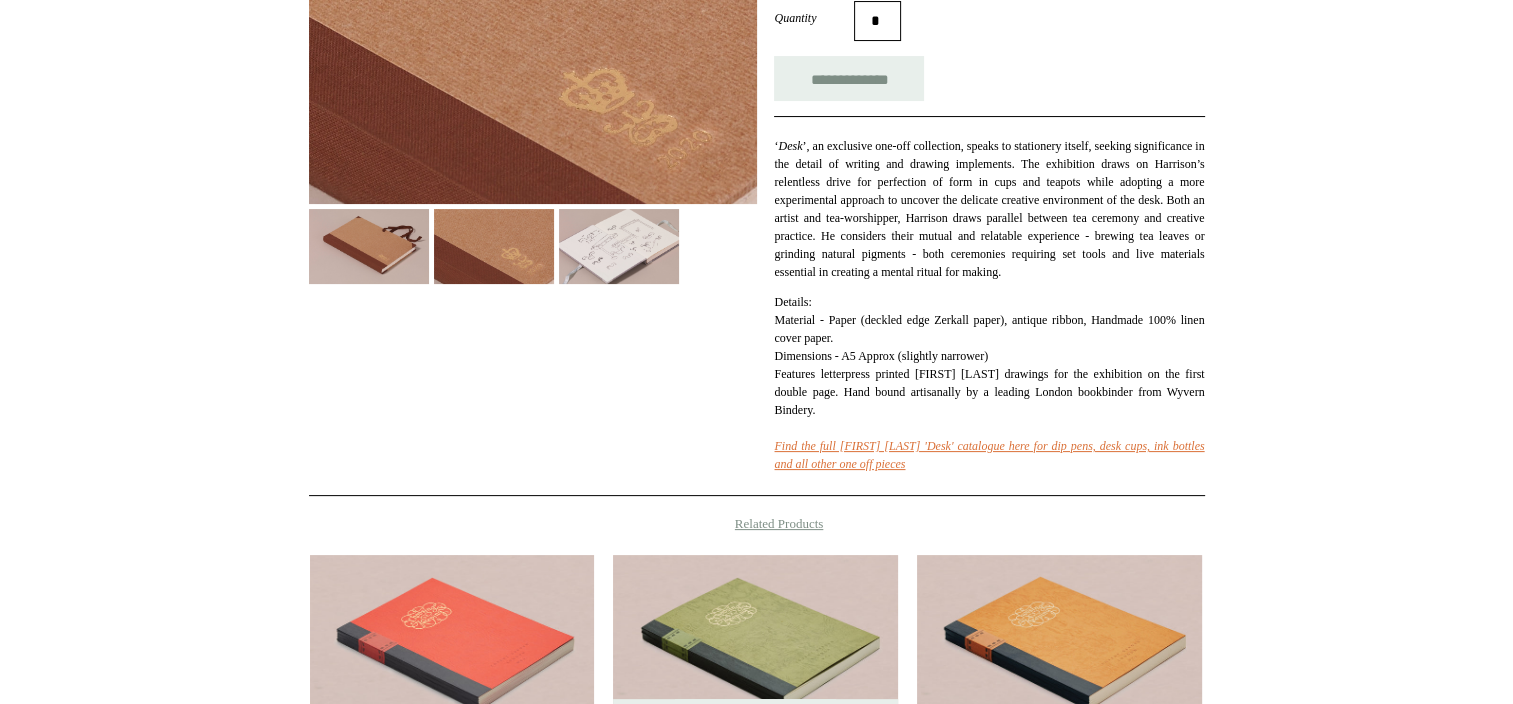 scroll, scrollTop: 384, scrollLeft: 0, axis: vertical 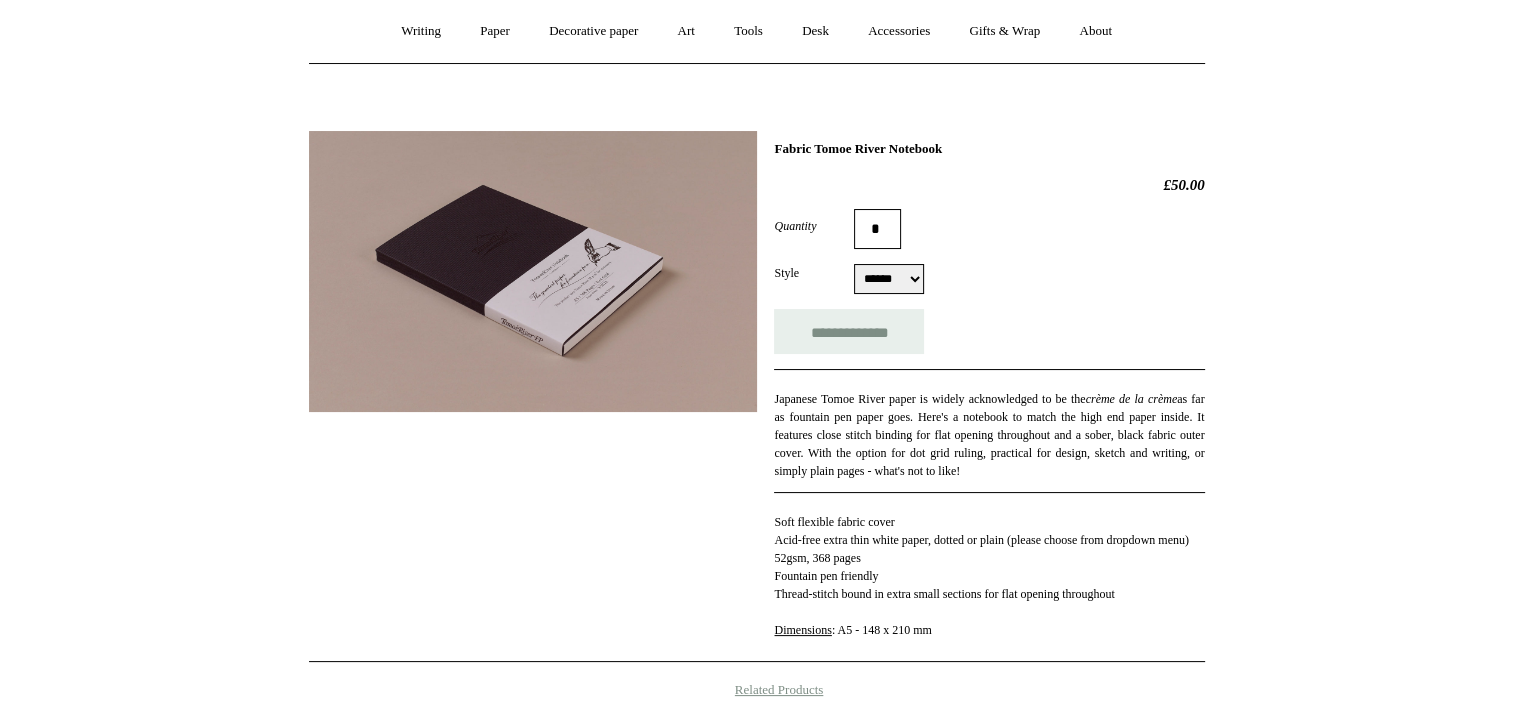 click at bounding box center [533, 271] 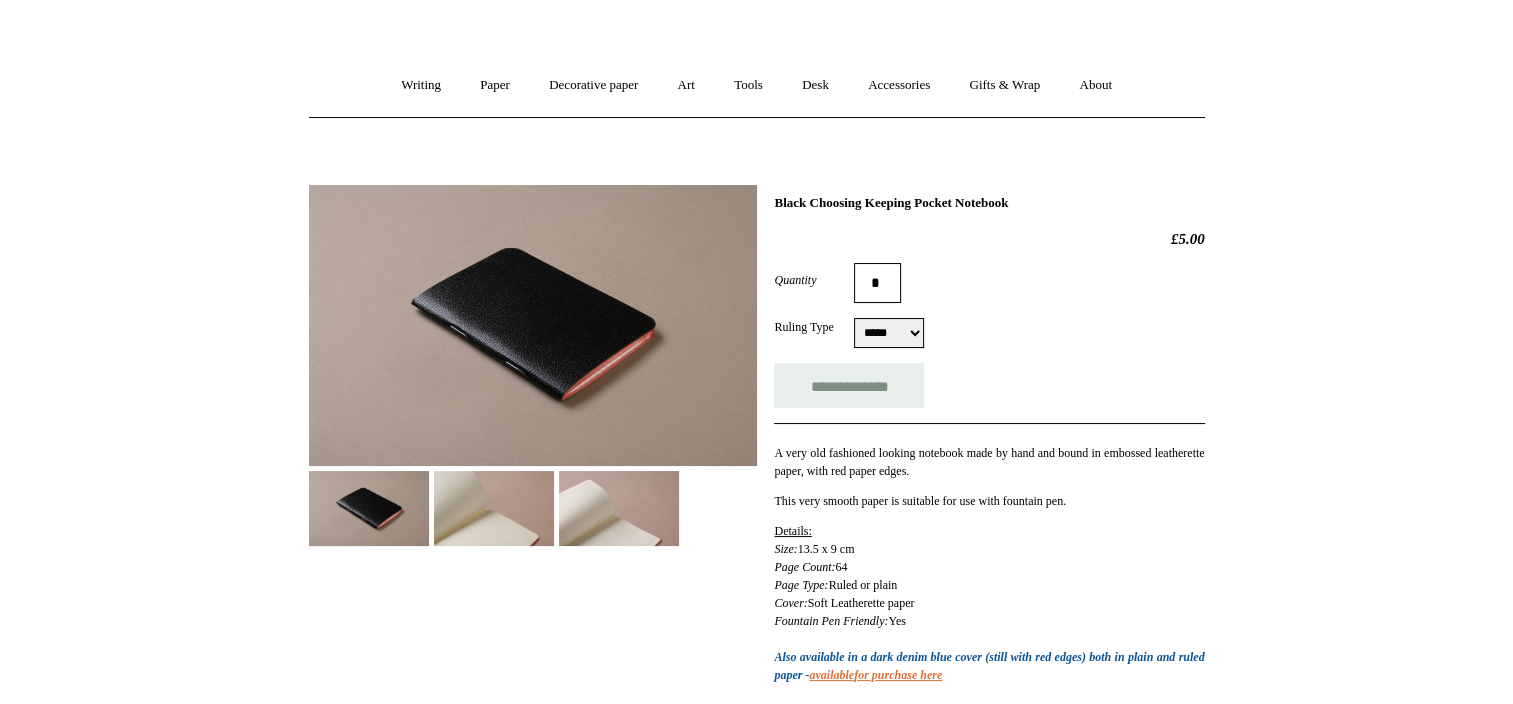 scroll, scrollTop: 123, scrollLeft: 0, axis: vertical 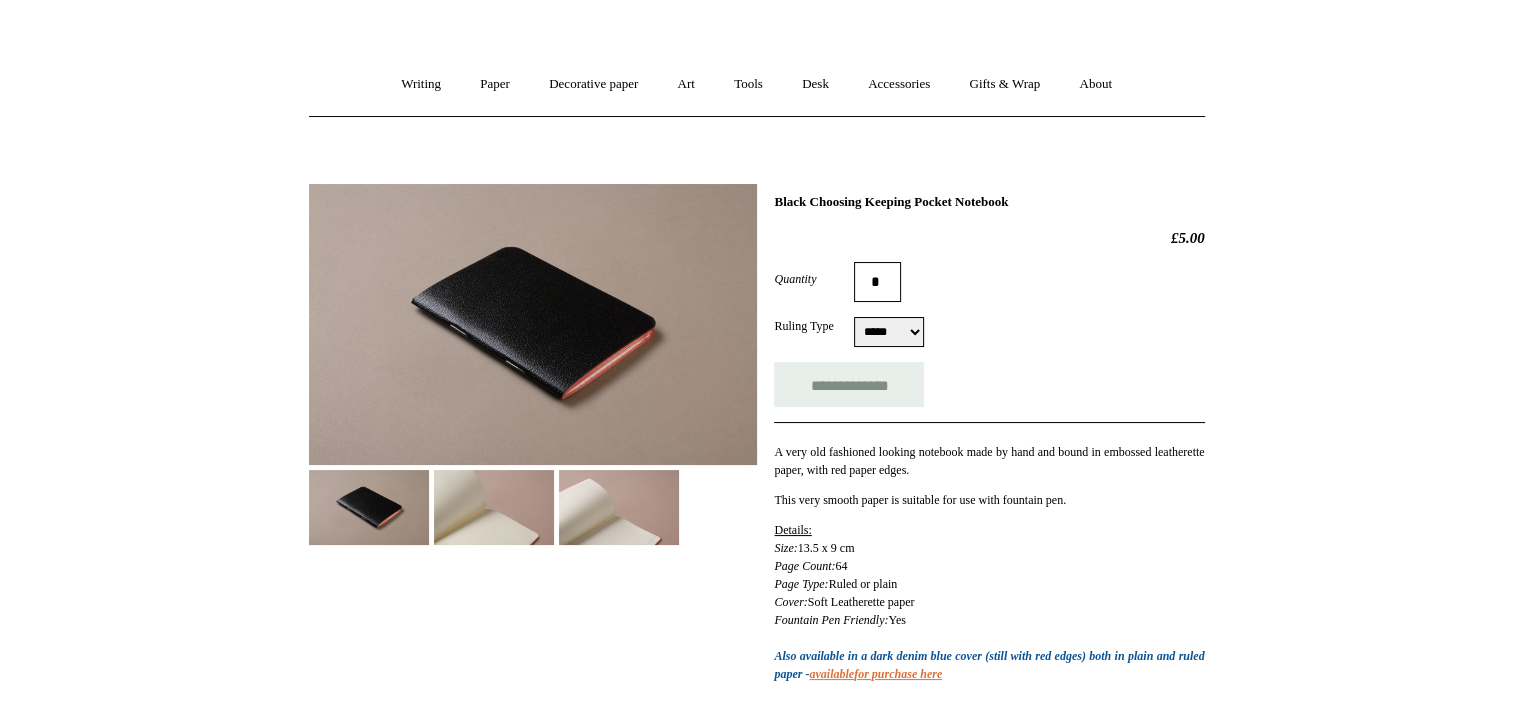 click at bounding box center [494, 507] 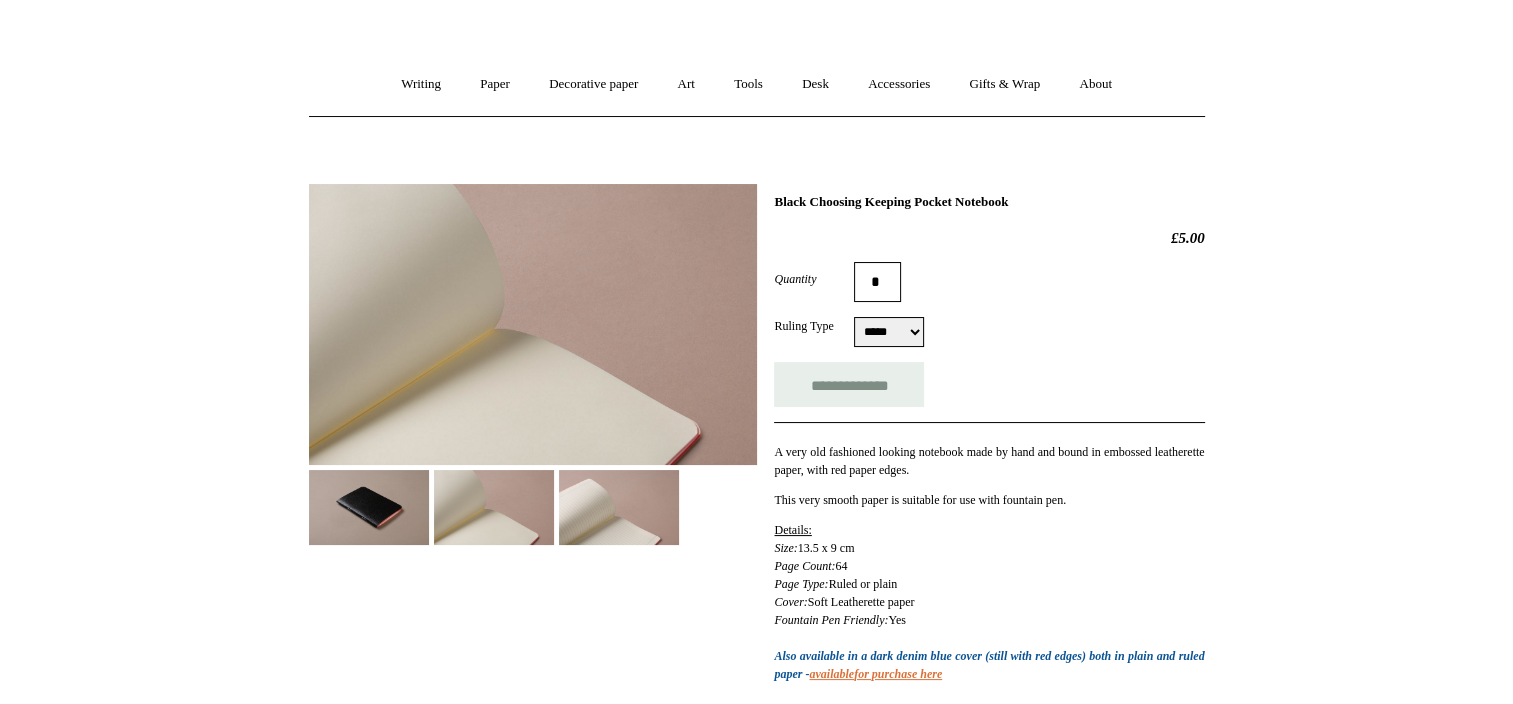 click at bounding box center (533, 324) 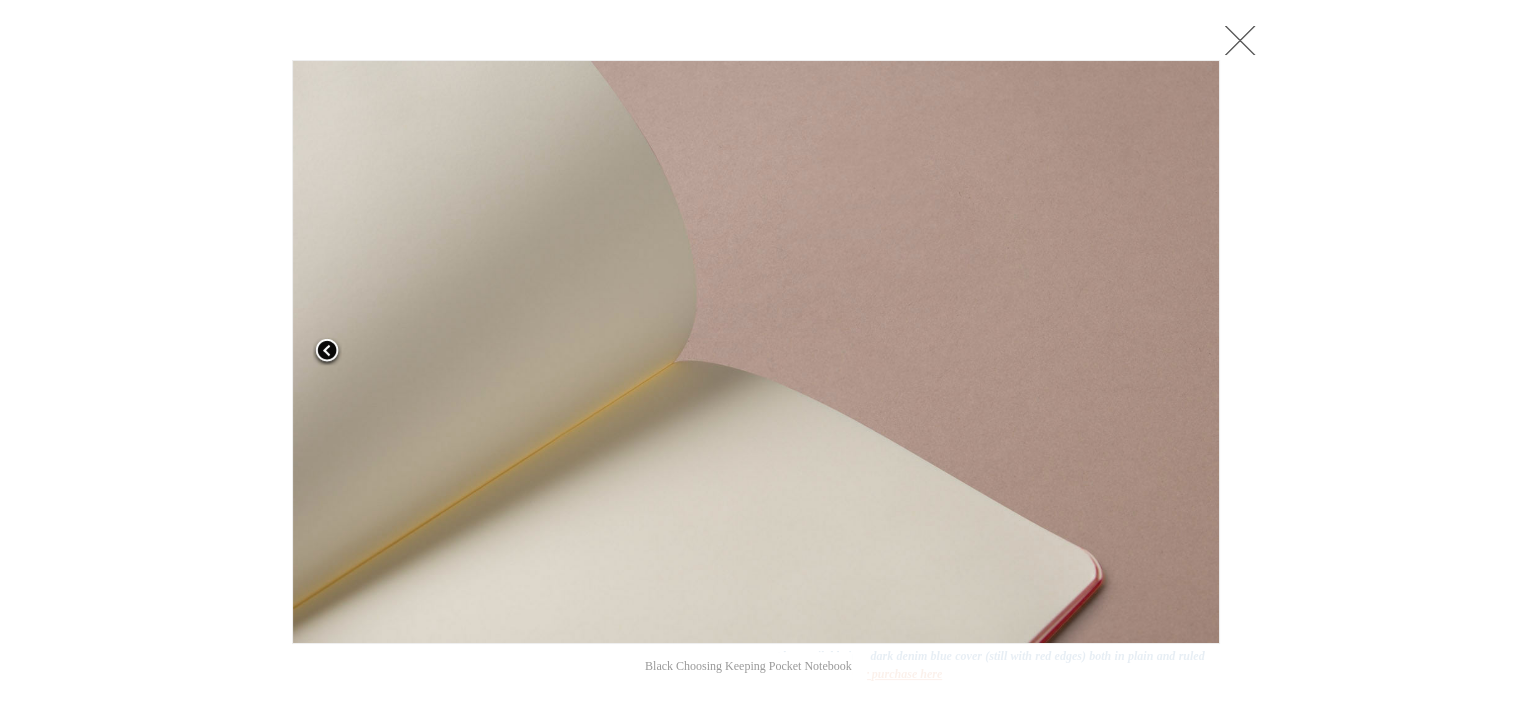 click at bounding box center [327, 352] 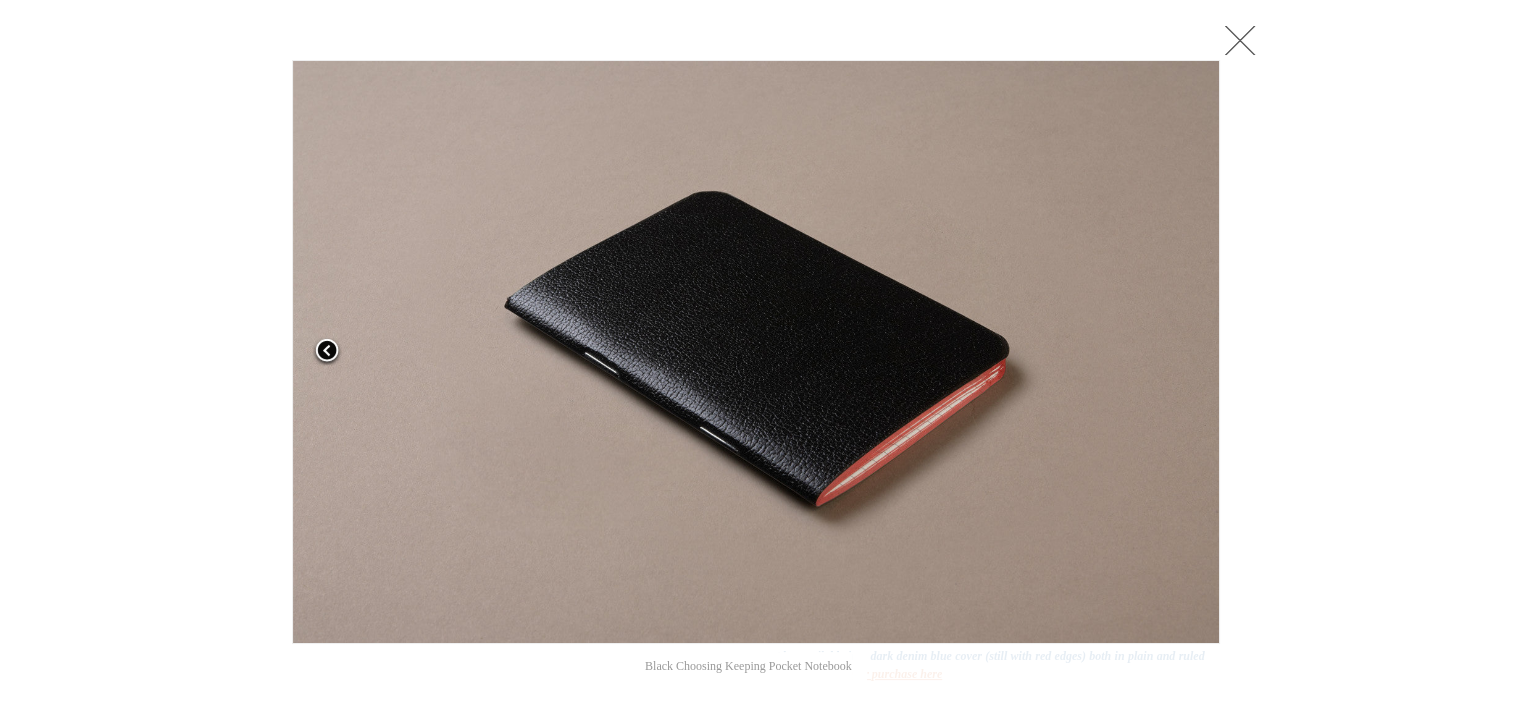 click at bounding box center [327, 352] 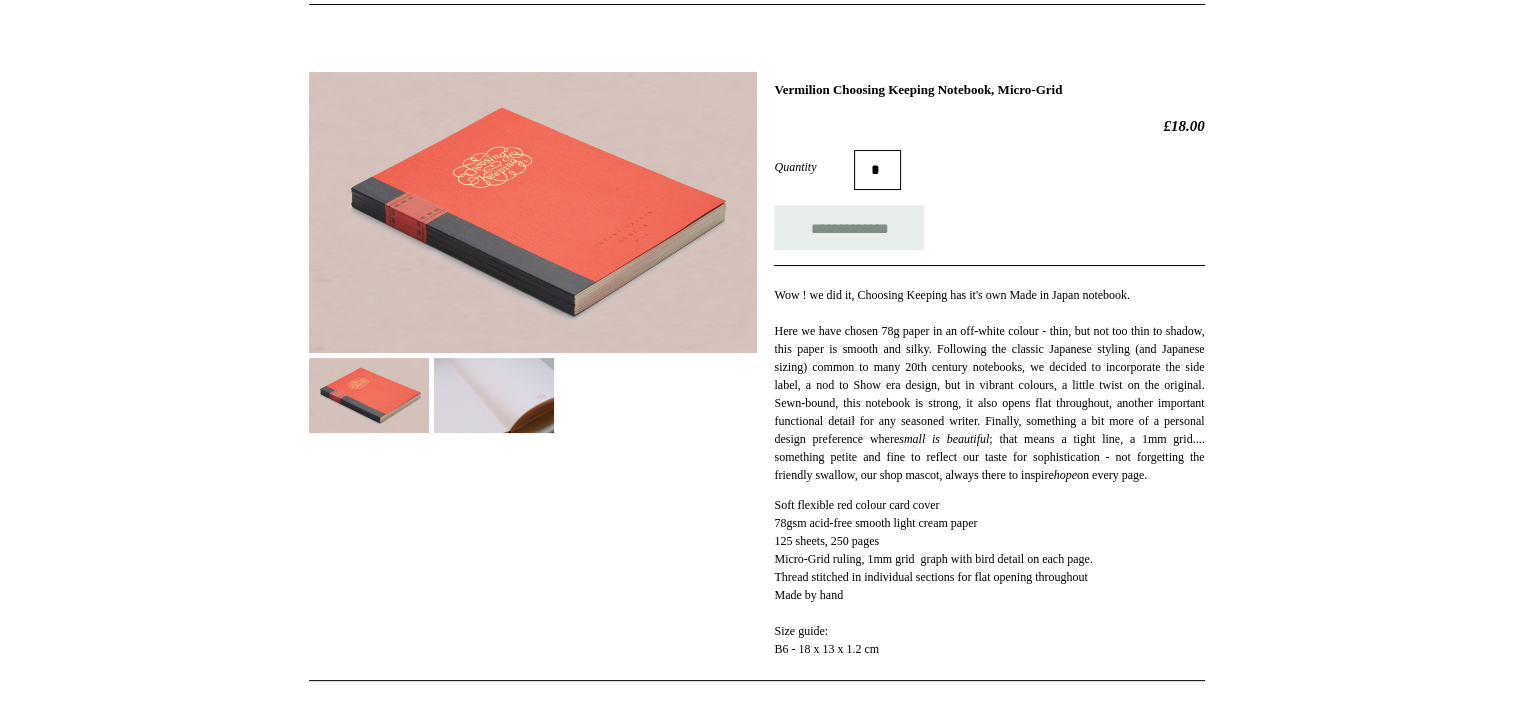 scroll, scrollTop: 236, scrollLeft: 0, axis: vertical 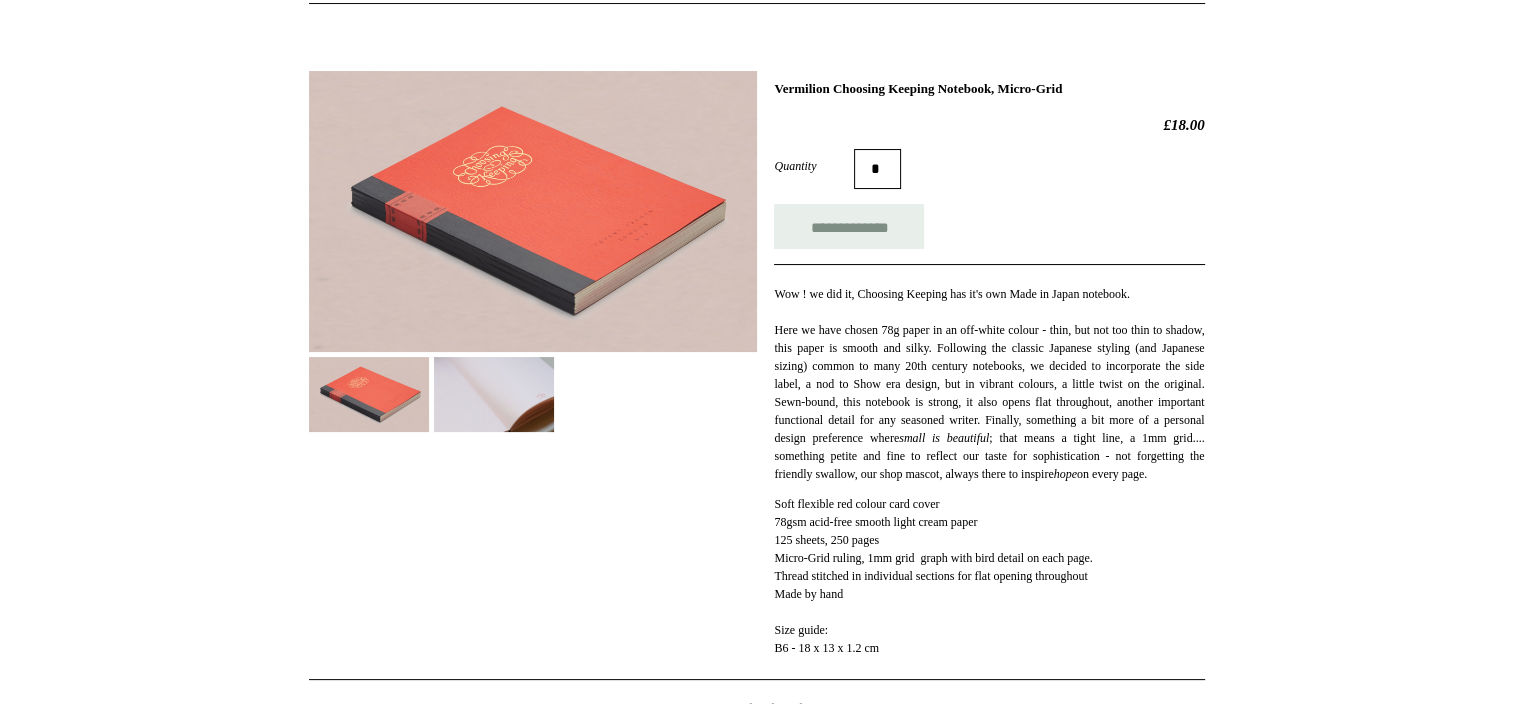 click at bounding box center (533, 211) 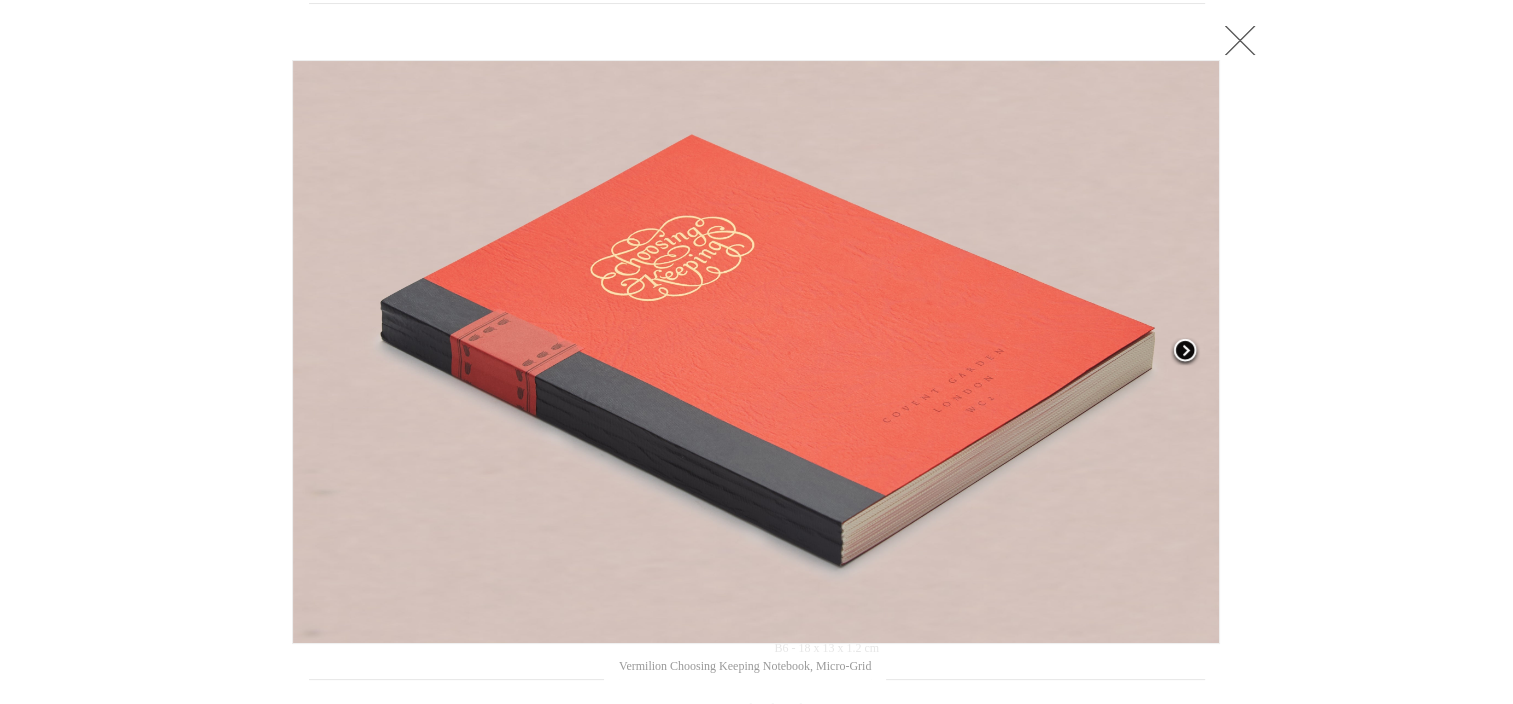 click at bounding box center [1185, 352] 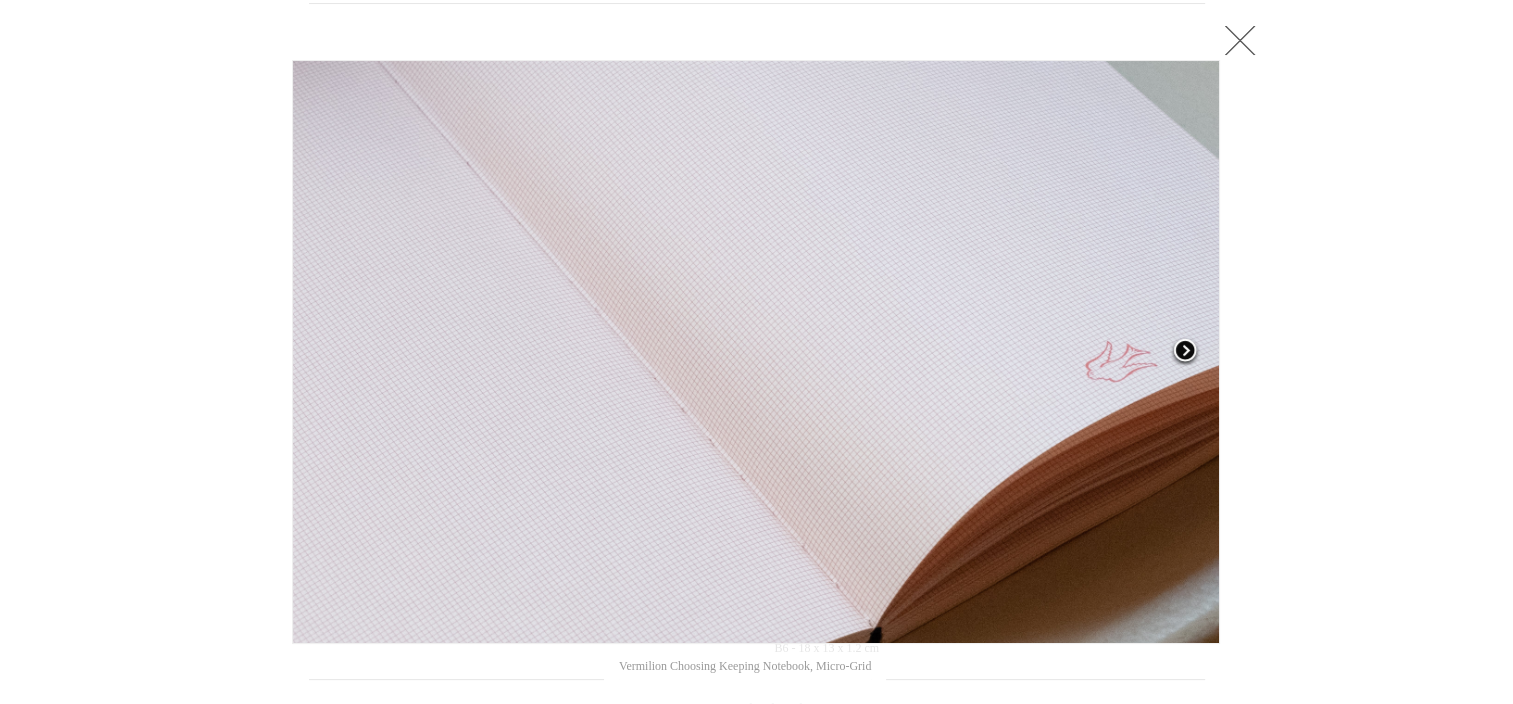click at bounding box center (1185, 352) 